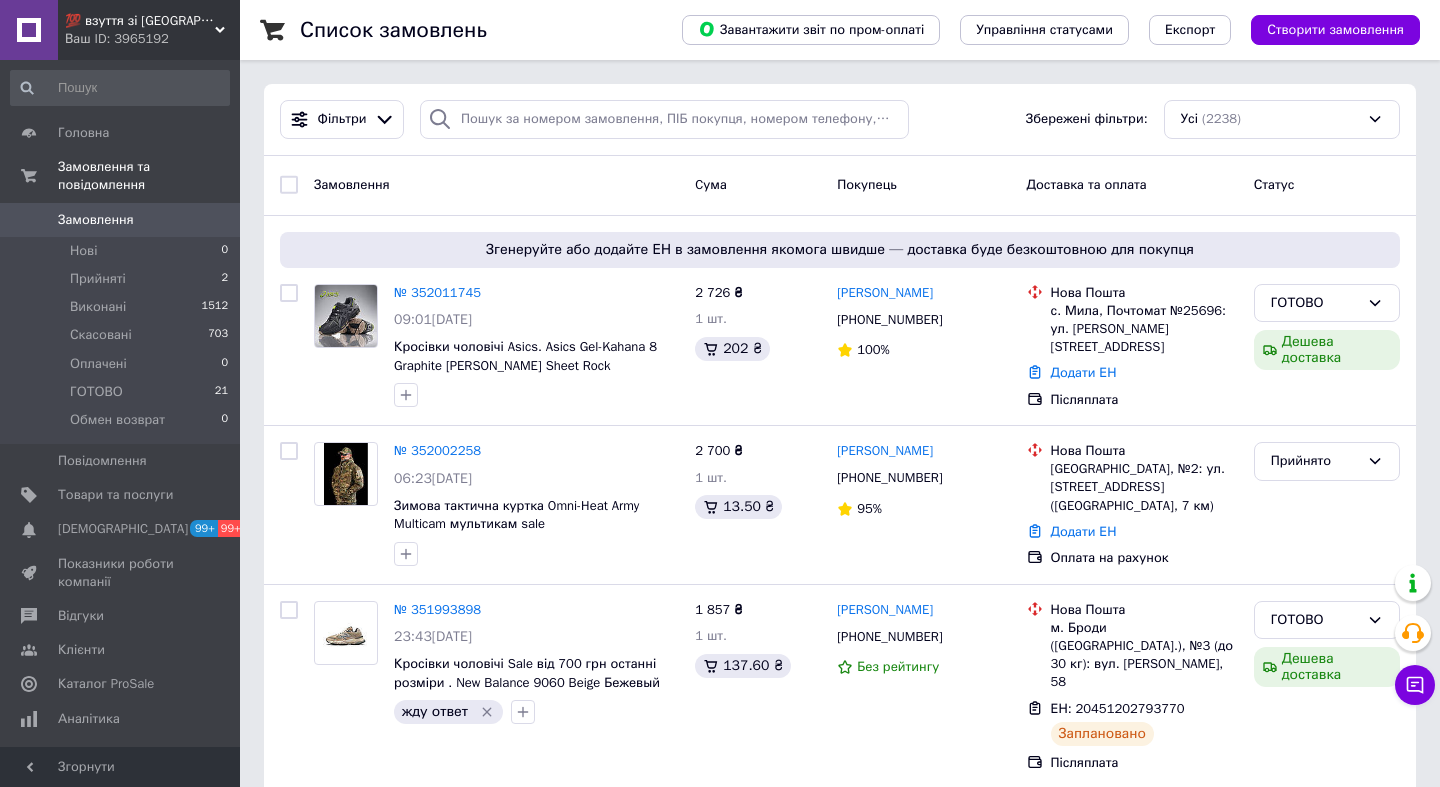 scroll, scrollTop: 0, scrollLeft: 0, axis: both 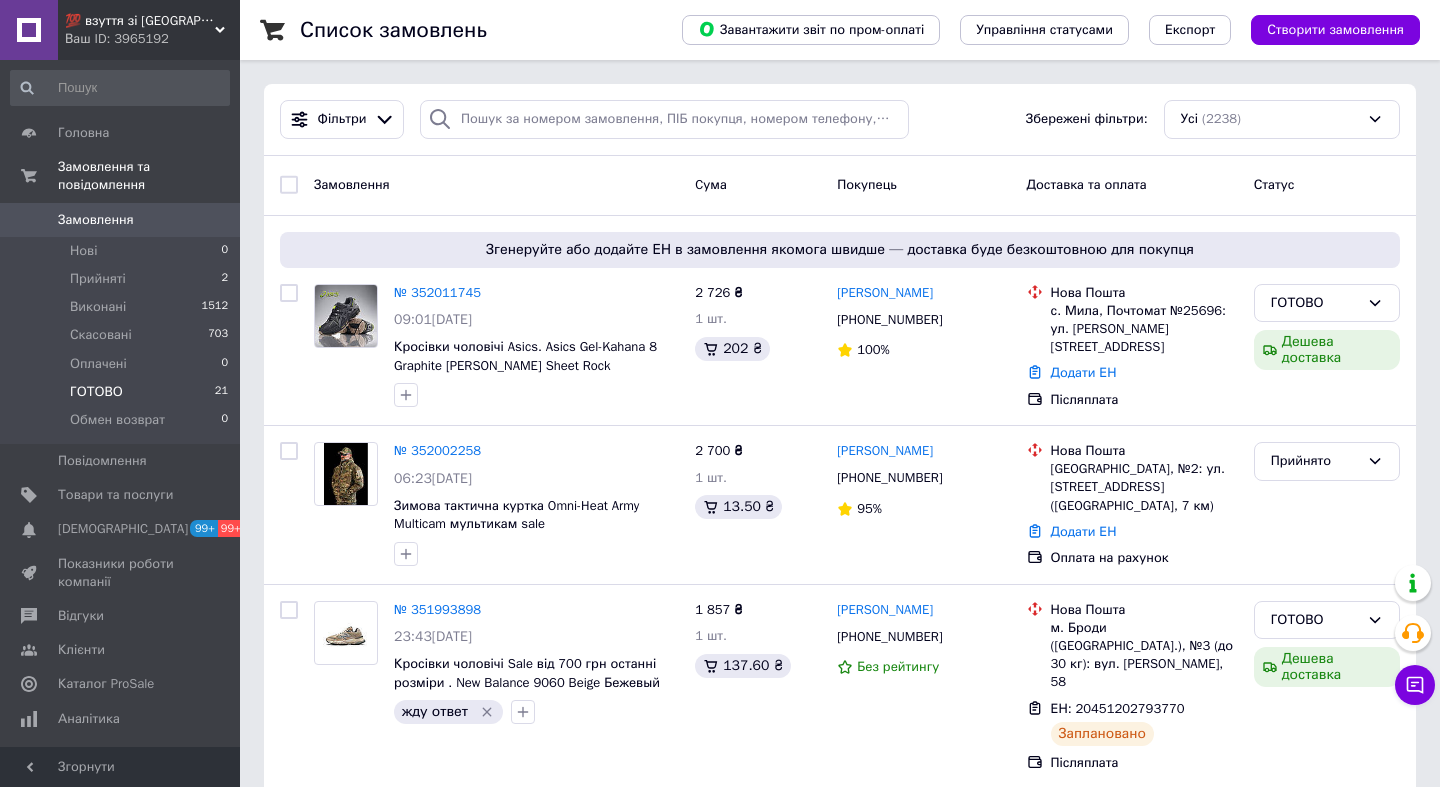 click on "ГОТОВО" at bounding box center [96, 392] 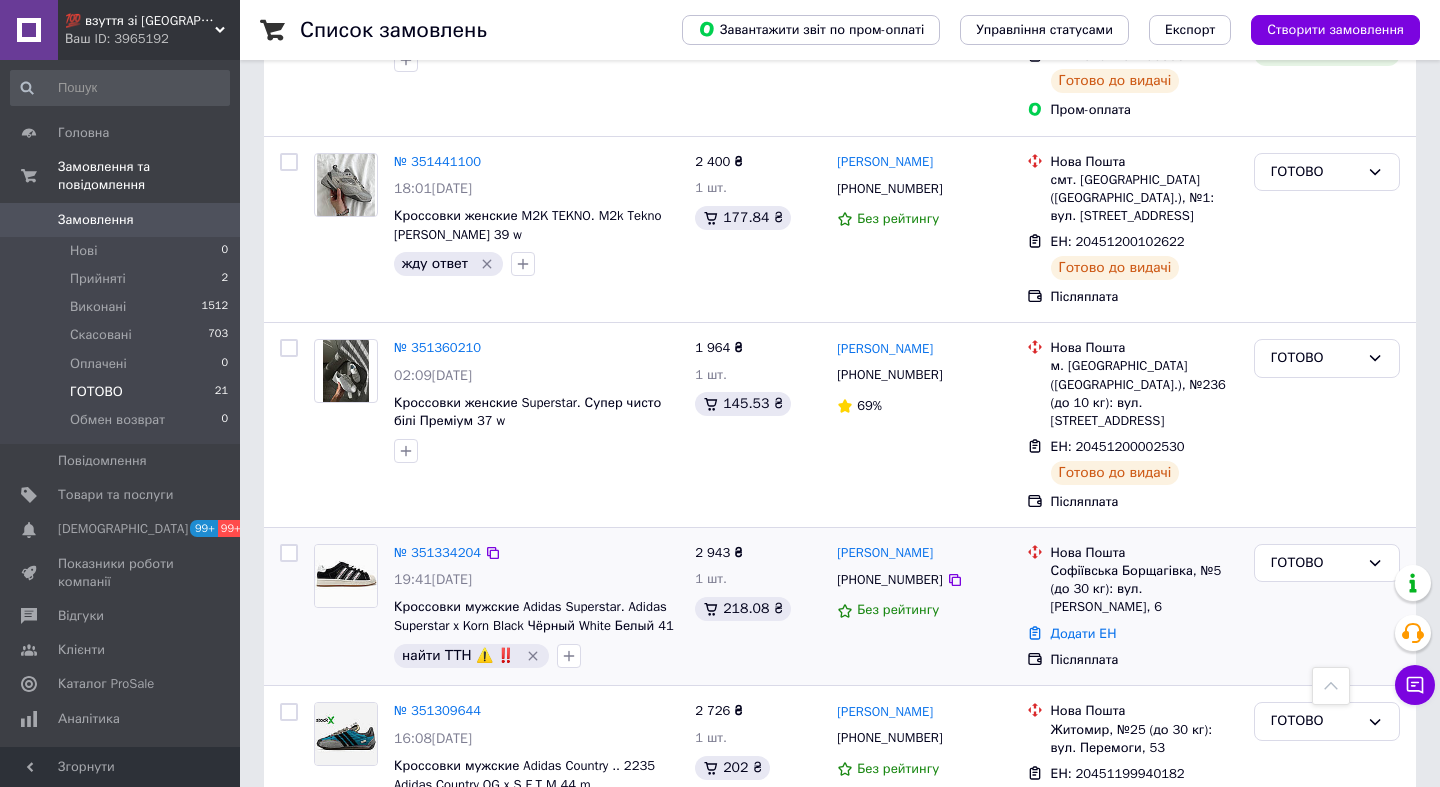 scroll, scrollTop: 3207, scrollLeft: 0, axis: vertical 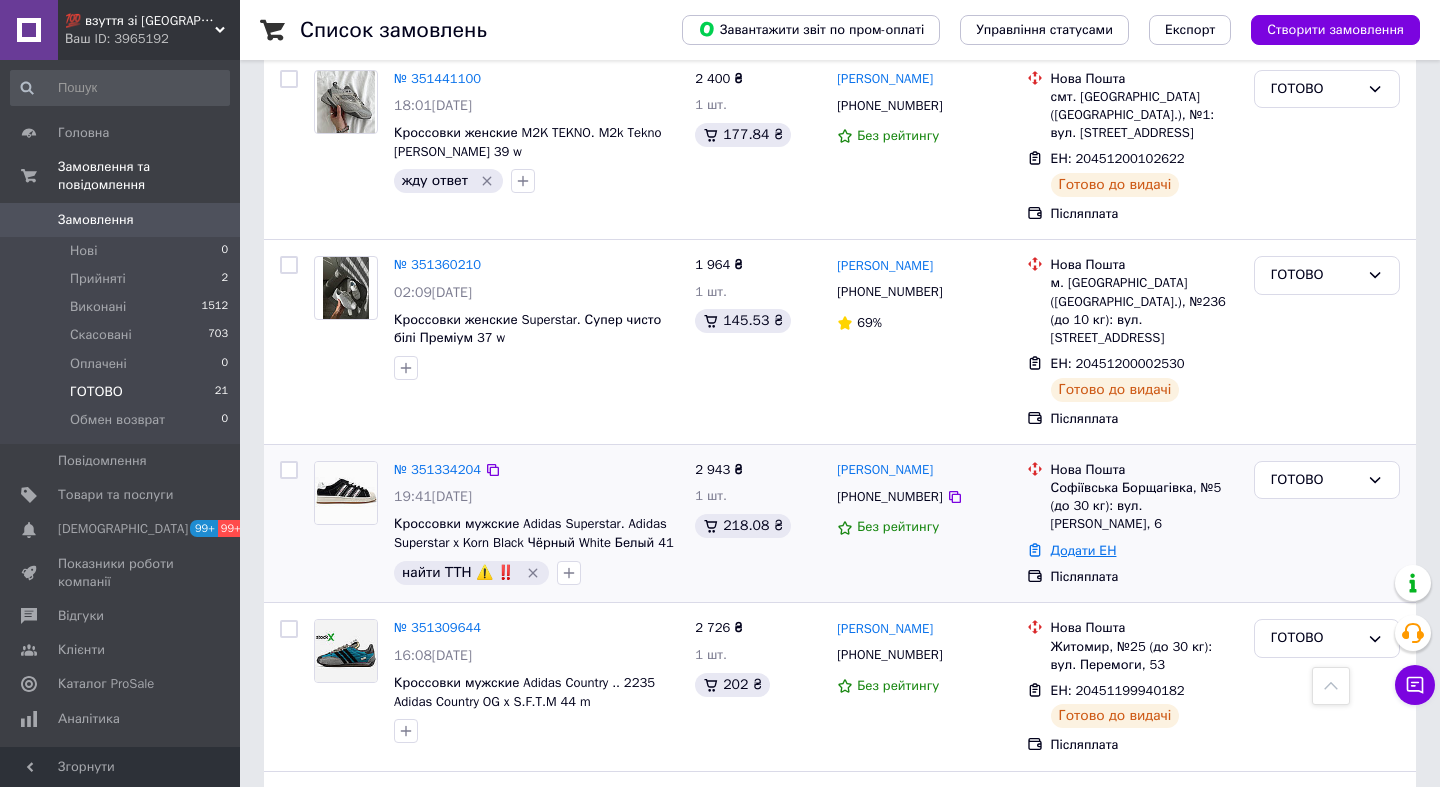 click on "Додати ЕН" at bounding box center [1084, 550] 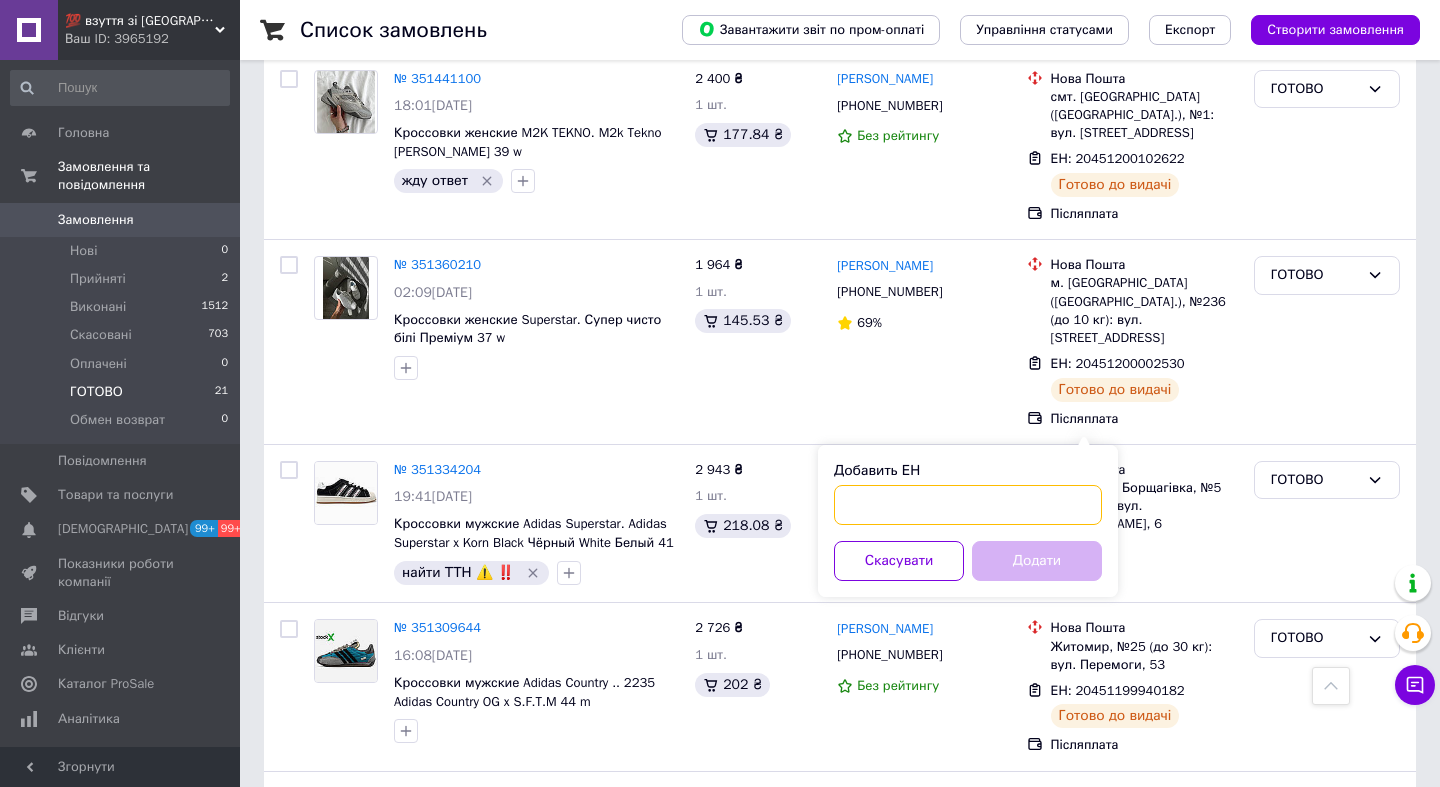 click on "Добавить ЕН" at bounding box center [968, 505] 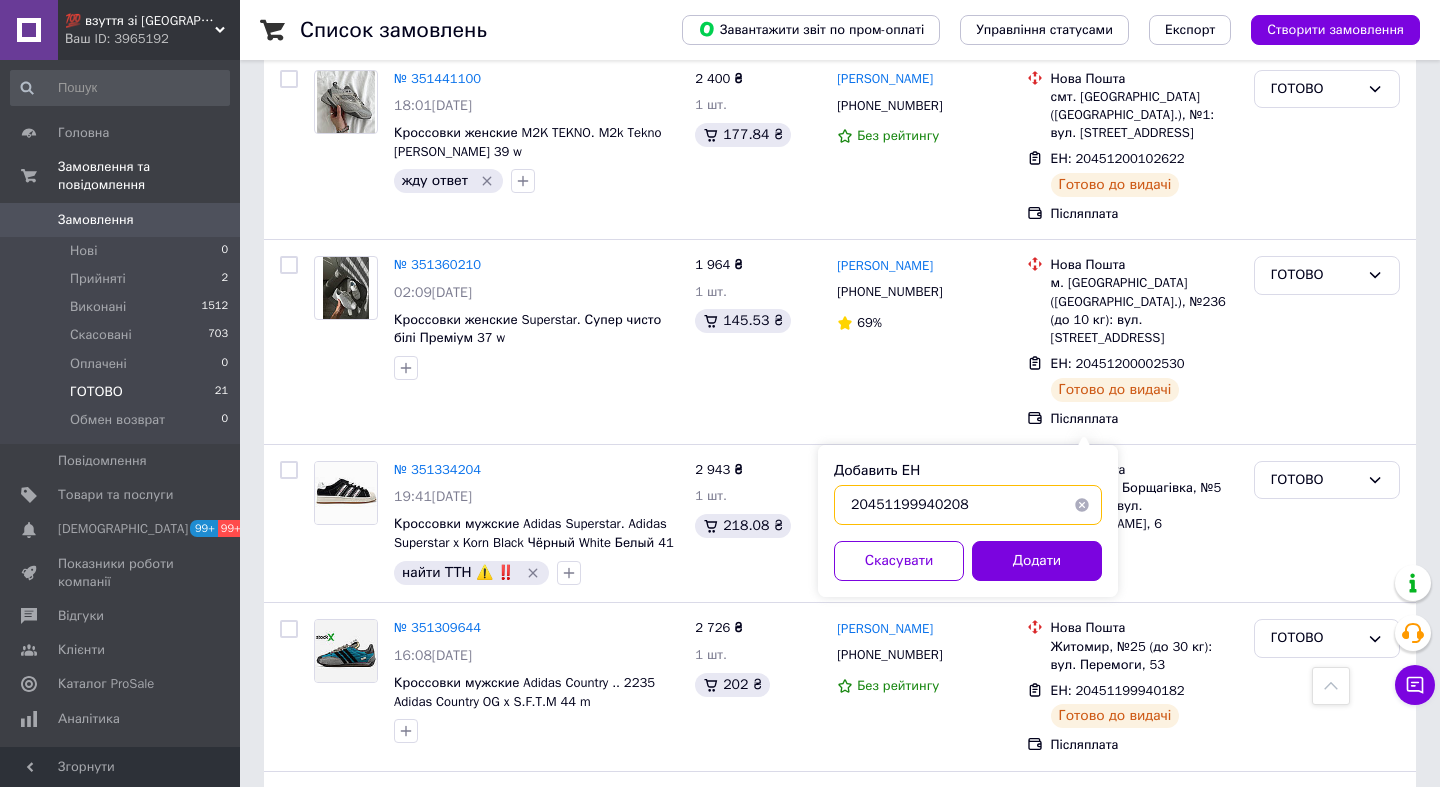 type on "20451199940208" 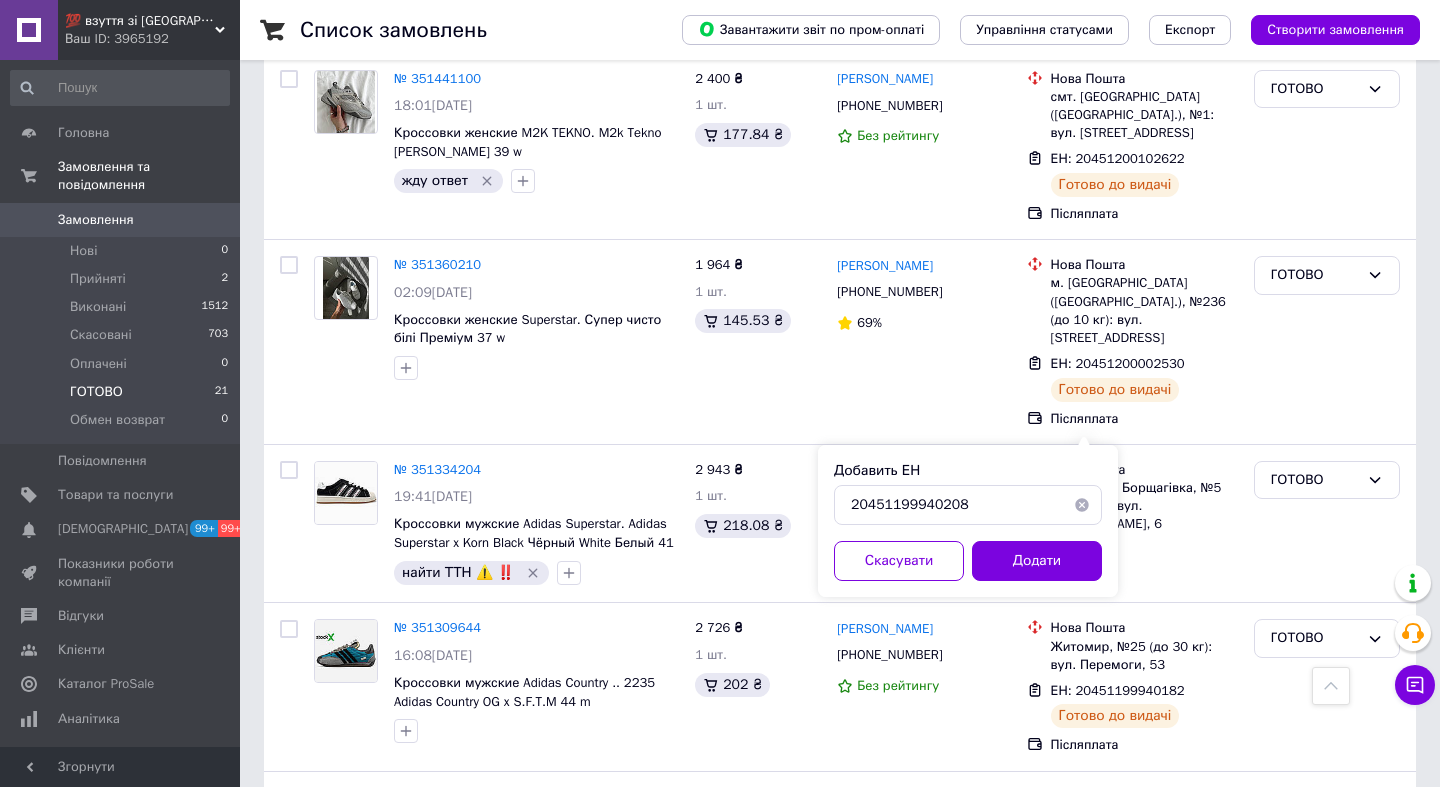 click at bounding box center (1082, 505) 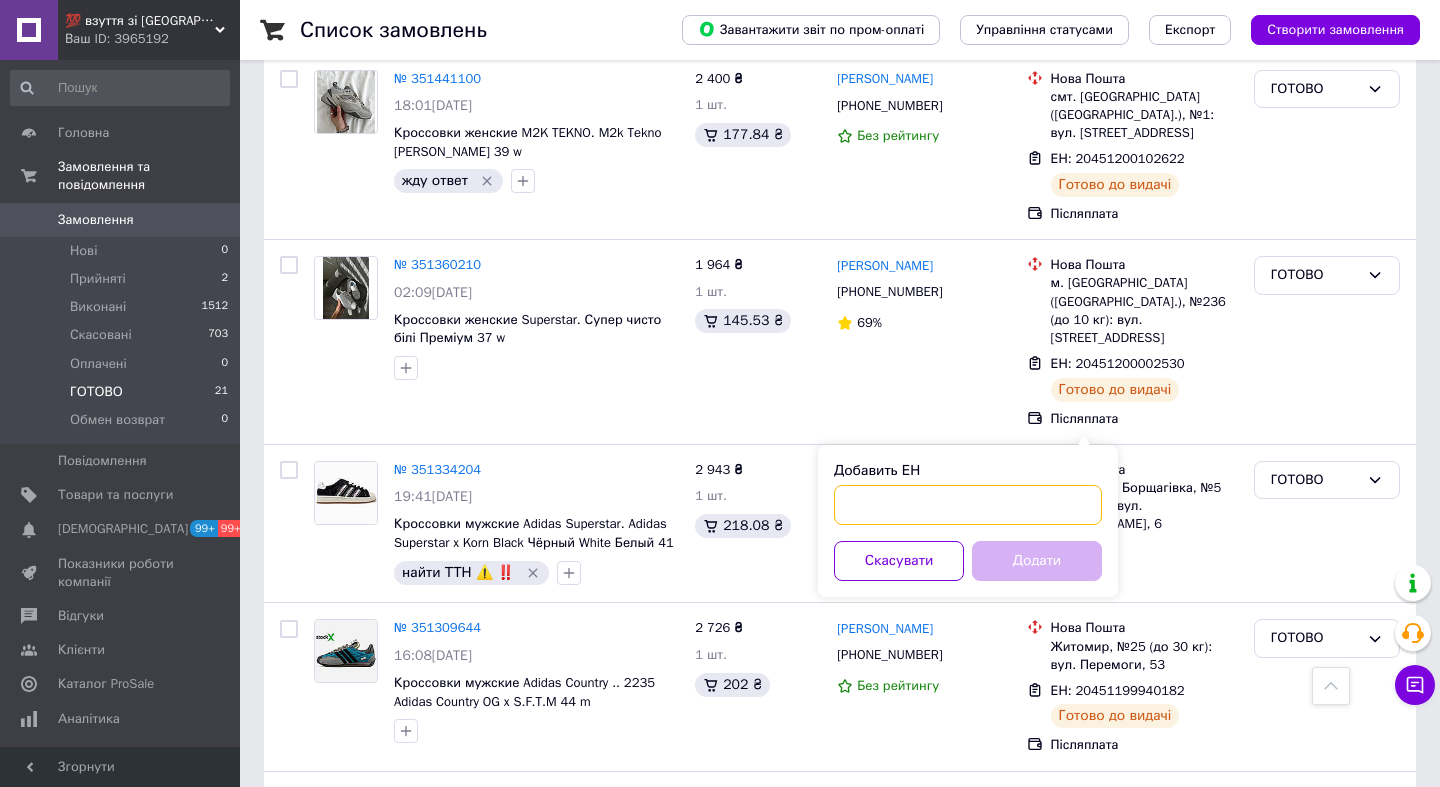 paste on "20451199940208" 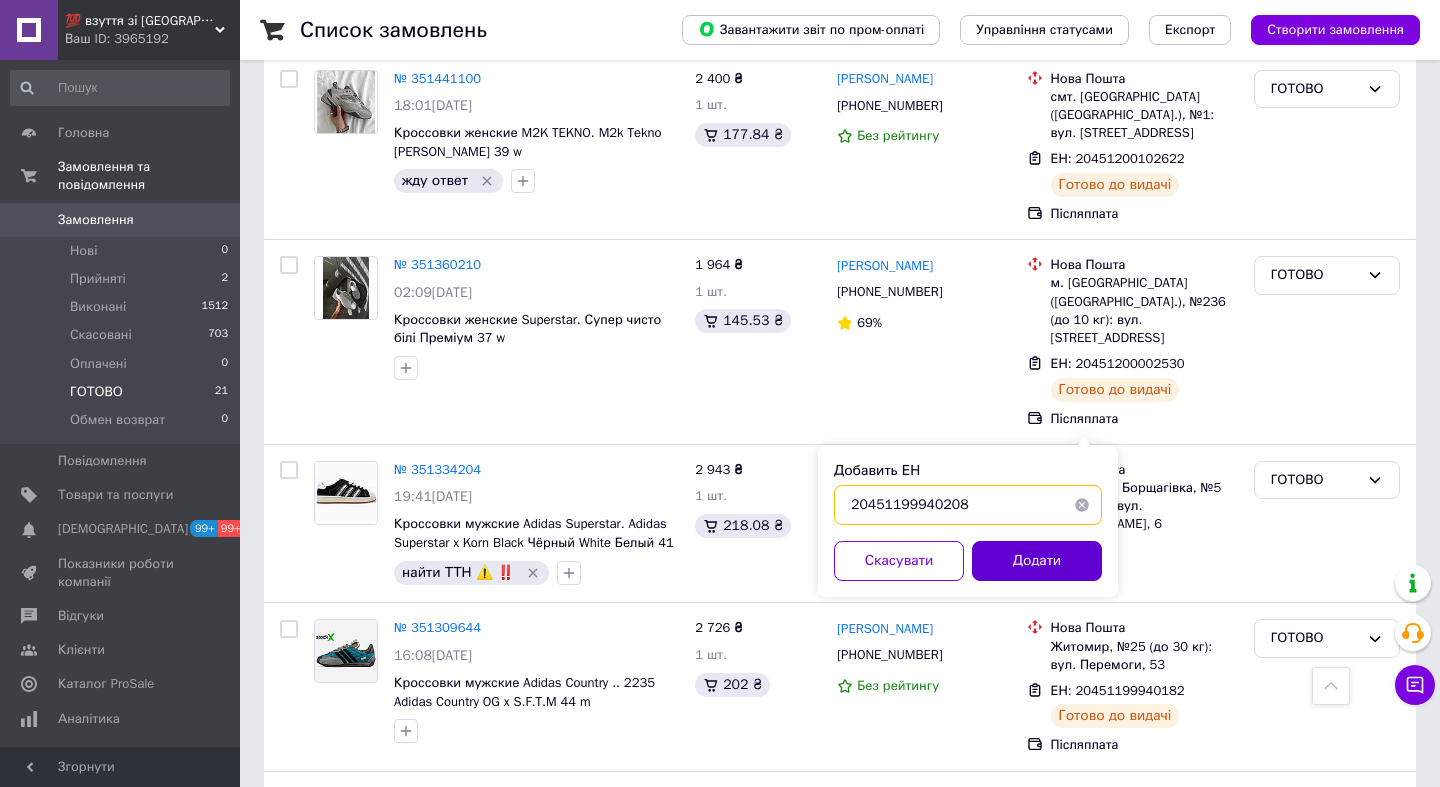 type on "20451199940208" 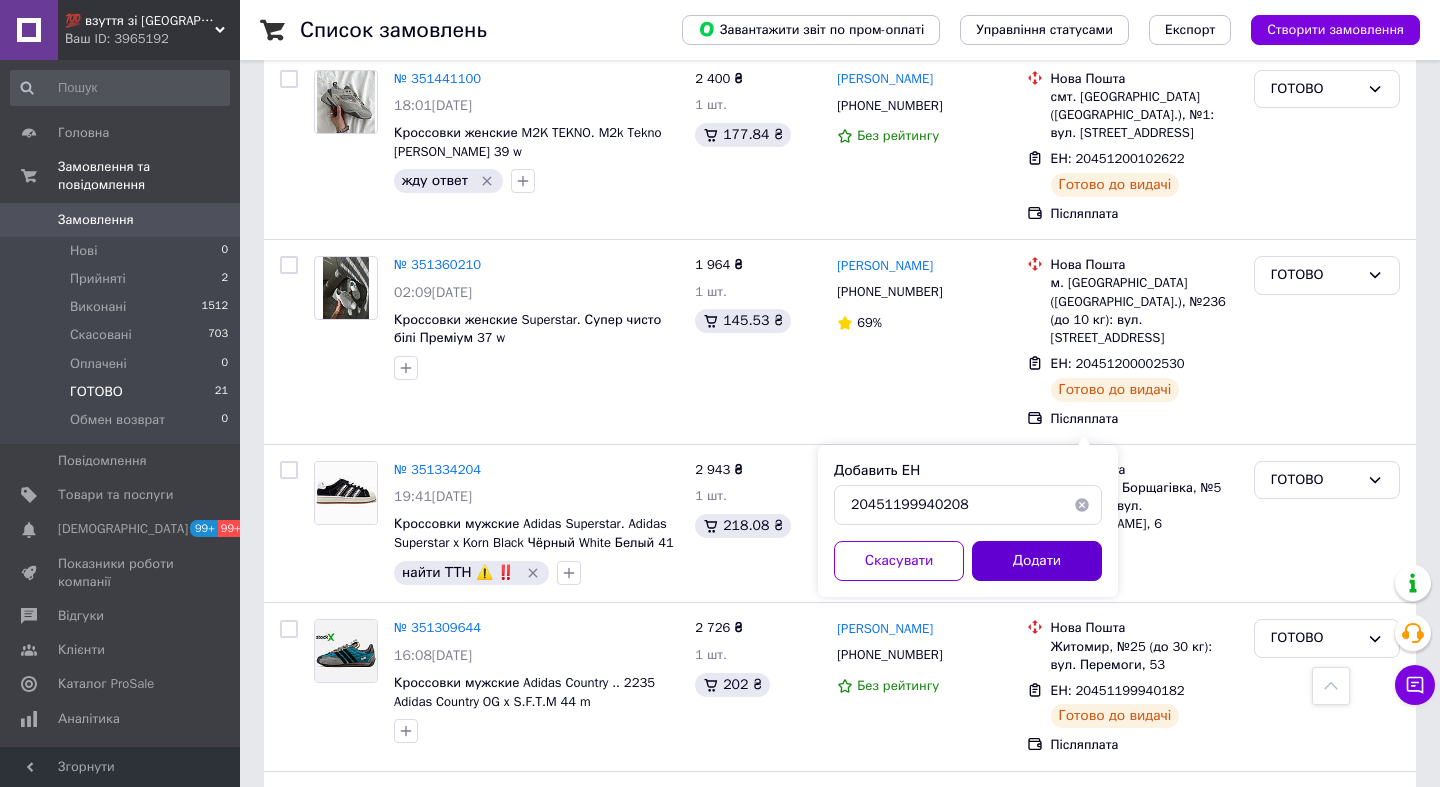 click on "Додати" at bounding box center (1037, 561) 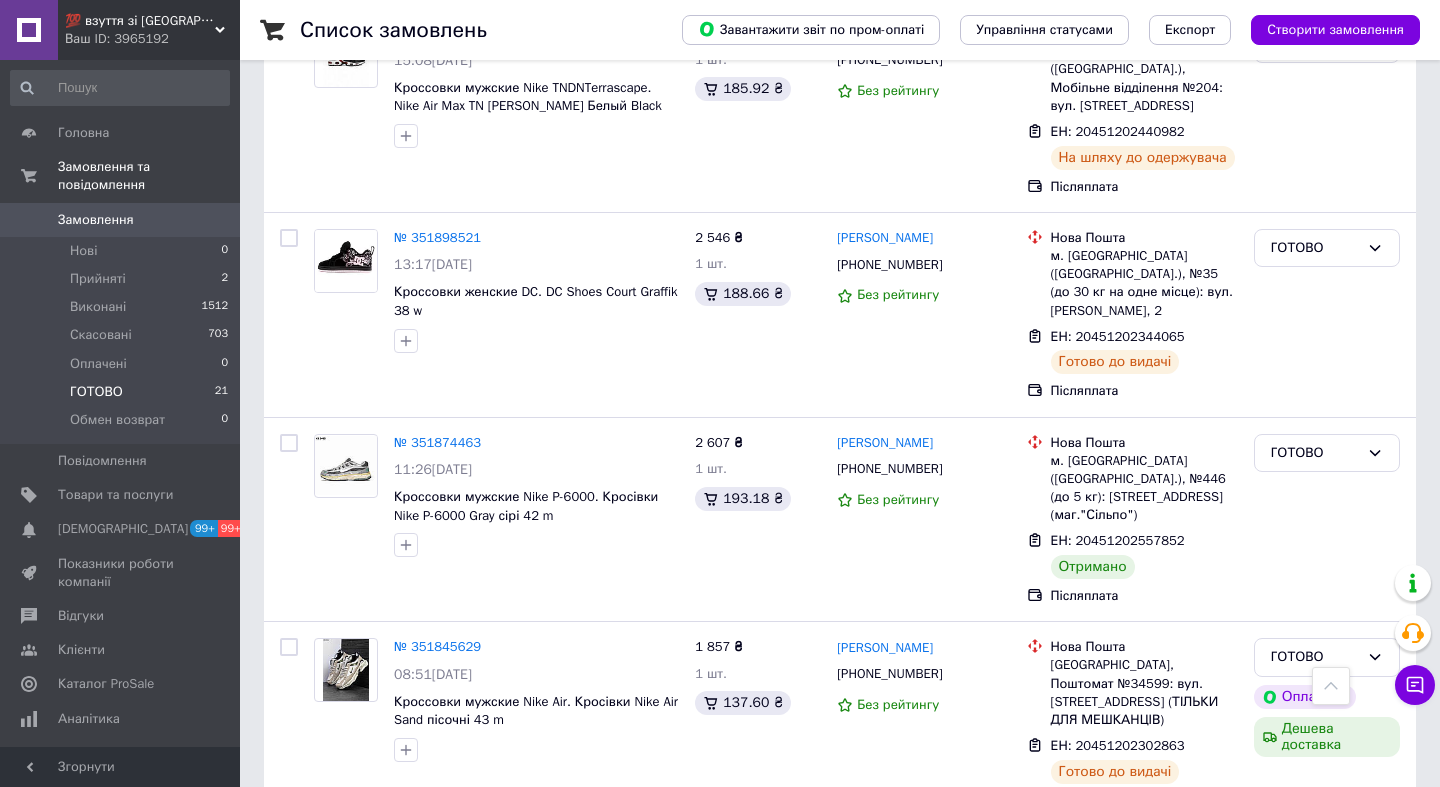scroll, scrollTop: 899, scrollLeft: 0, axis: vertical 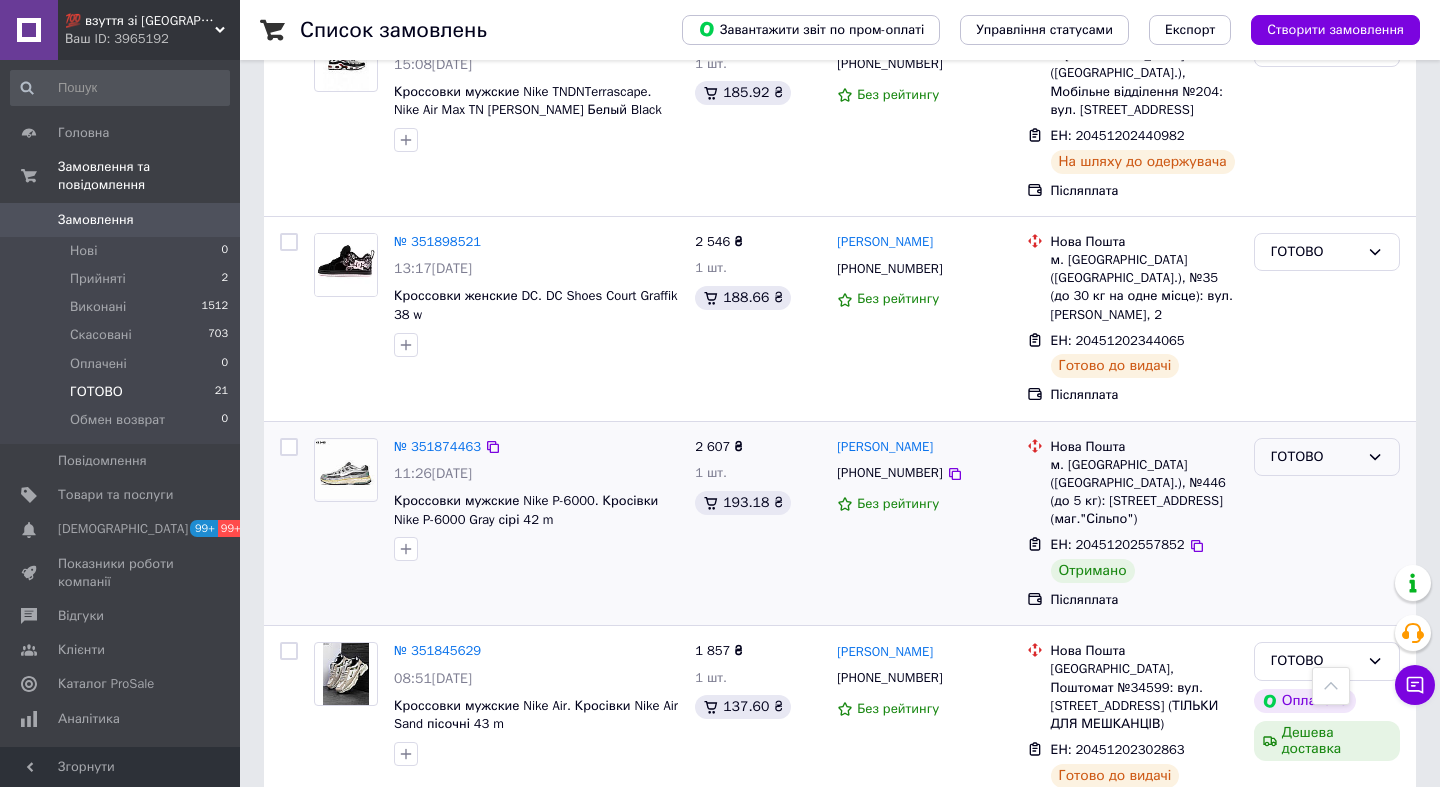 click 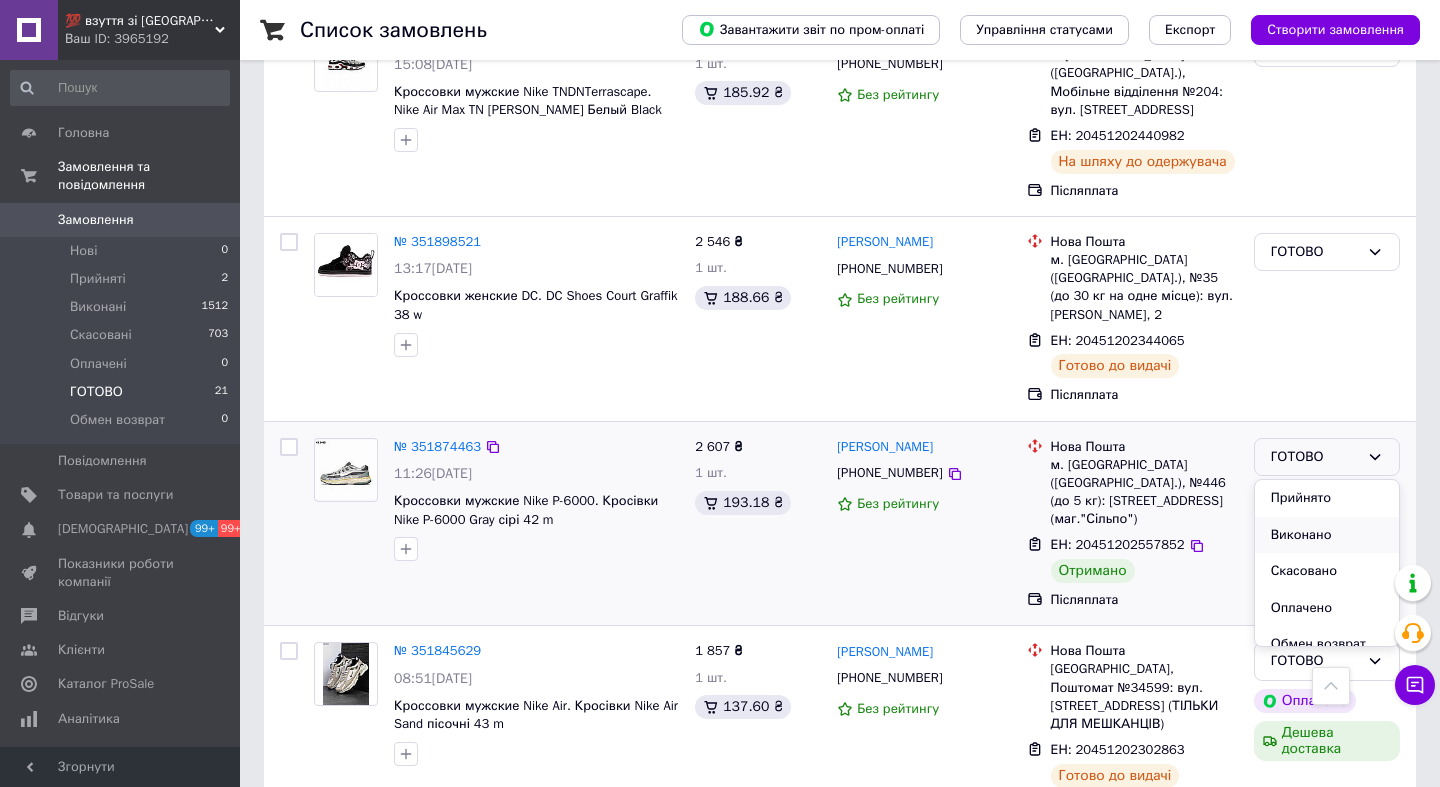 click on "Виконано" at bounding box center [1327, 535] 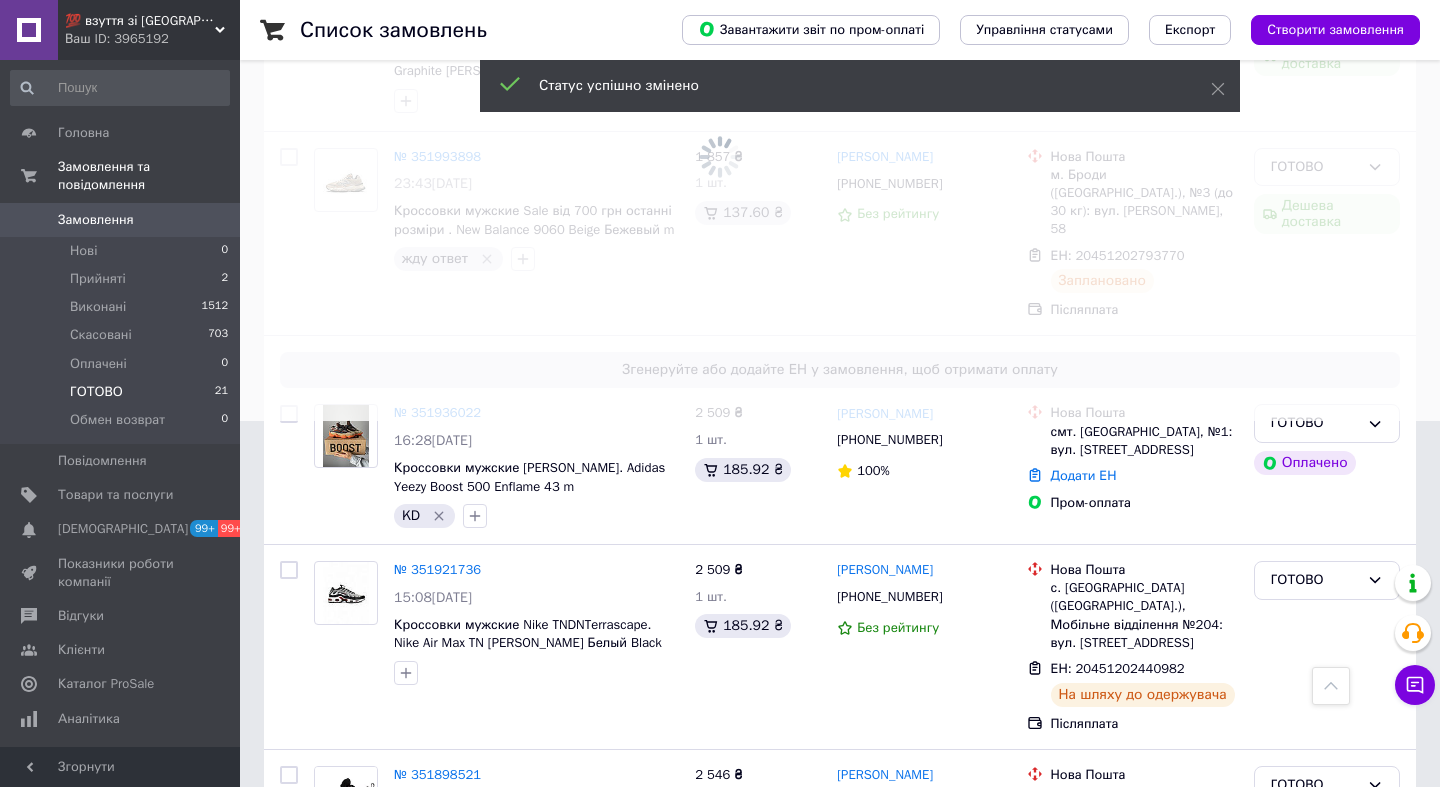 scroll, scrollTop: 363, scrollLeft: 0, axis: vertical 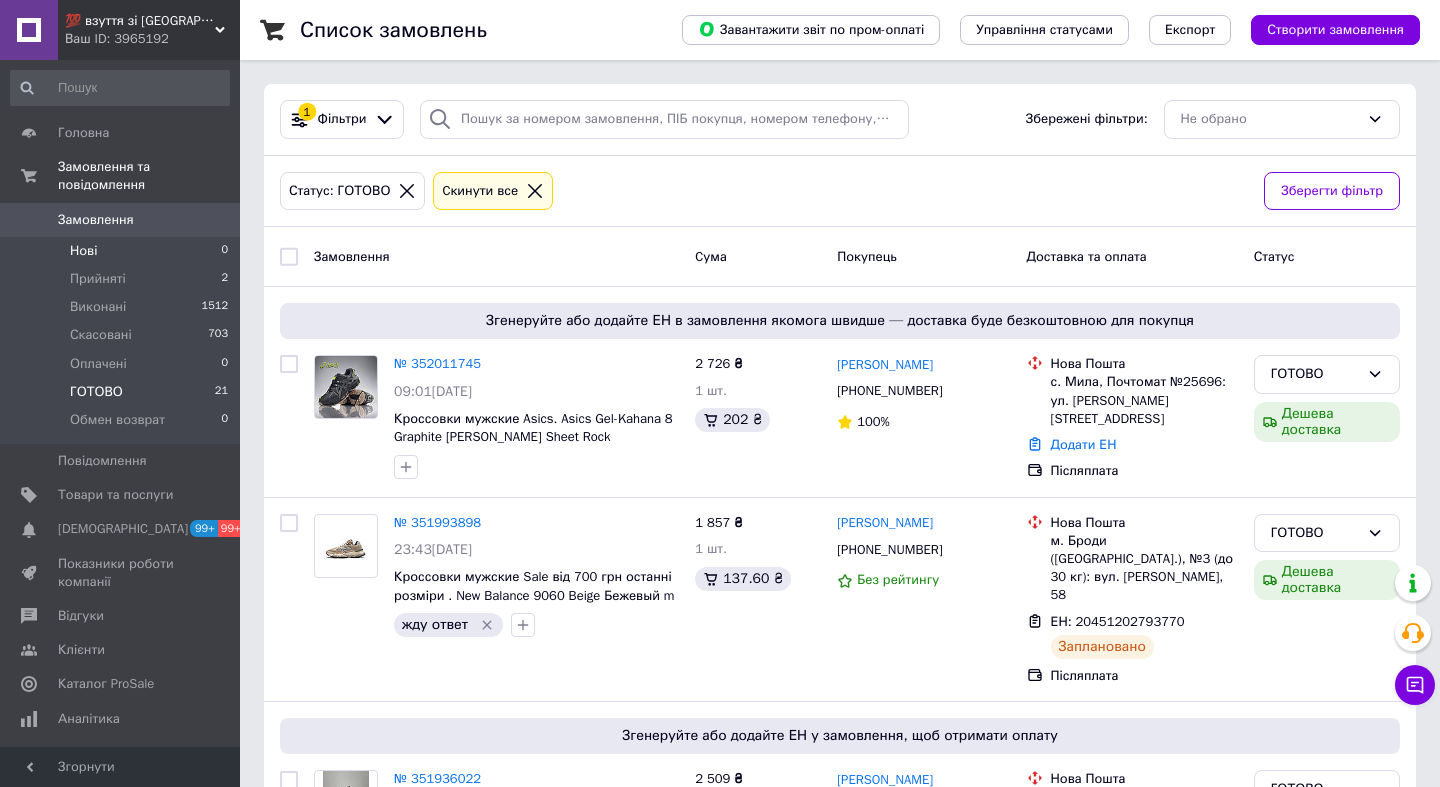 click on "Нові 0" at bounding box center [120, 251] 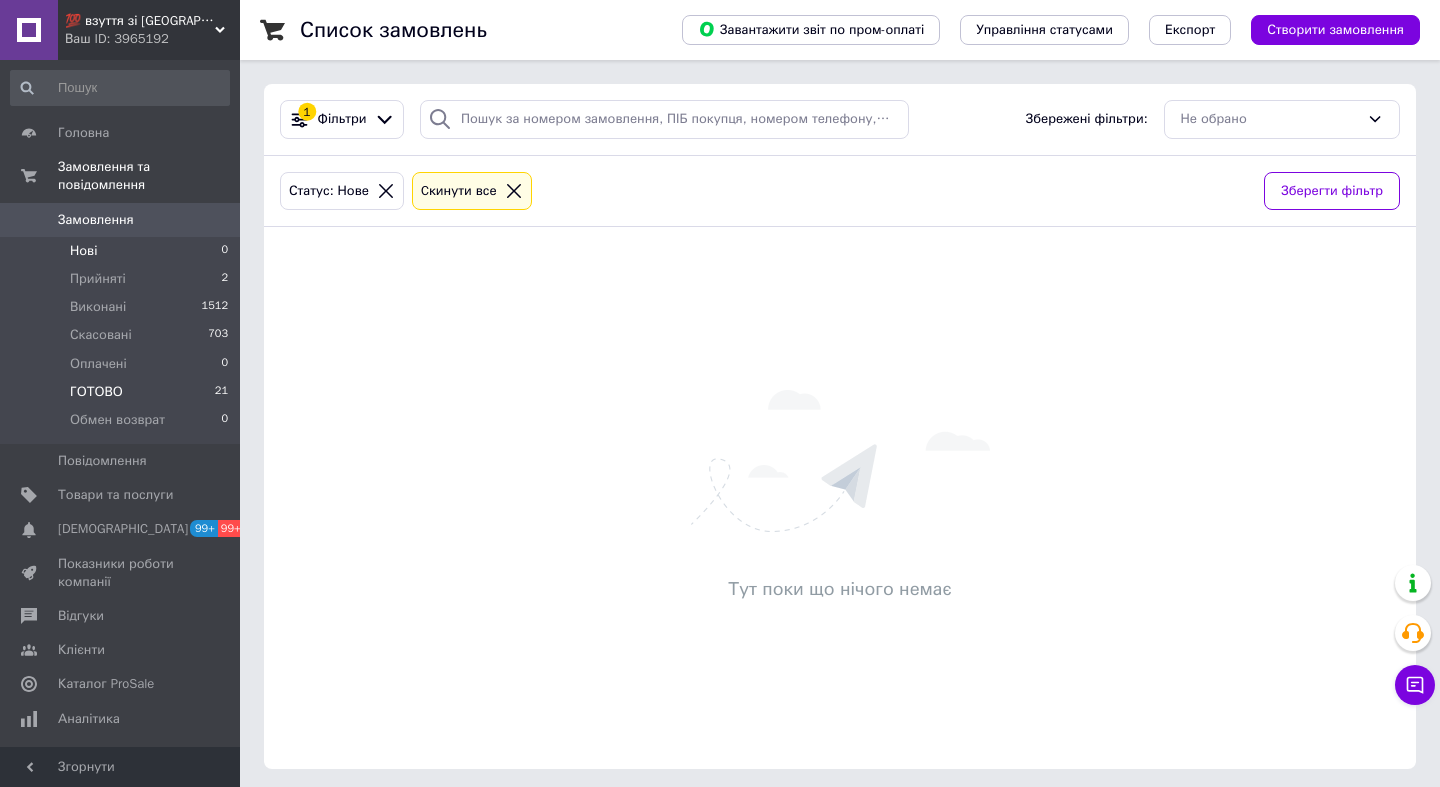 click on "ГОТОВО" at bounding box center (96, 392) 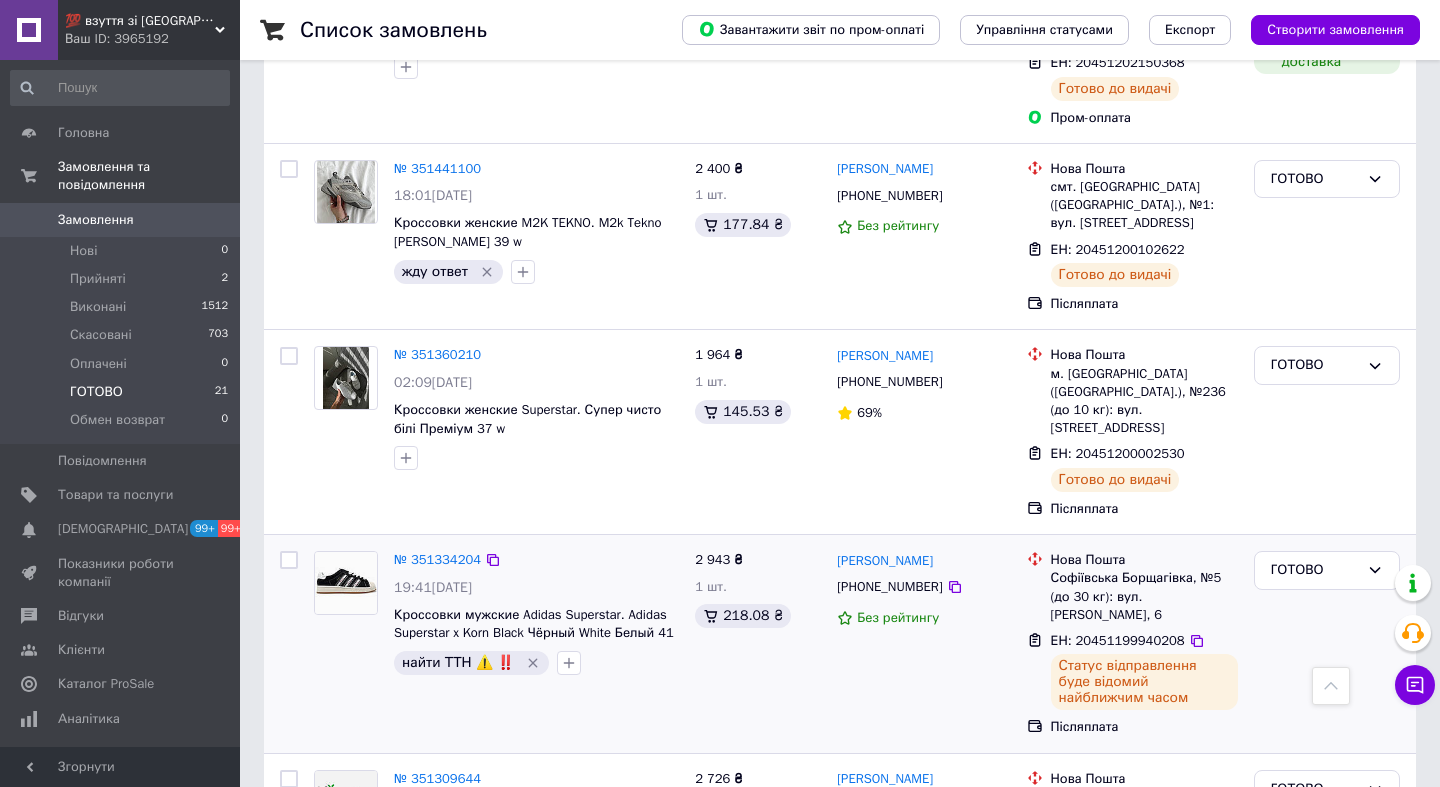 scroll, scrollTop: 2855, scrollLeft: 0, axis: vertical 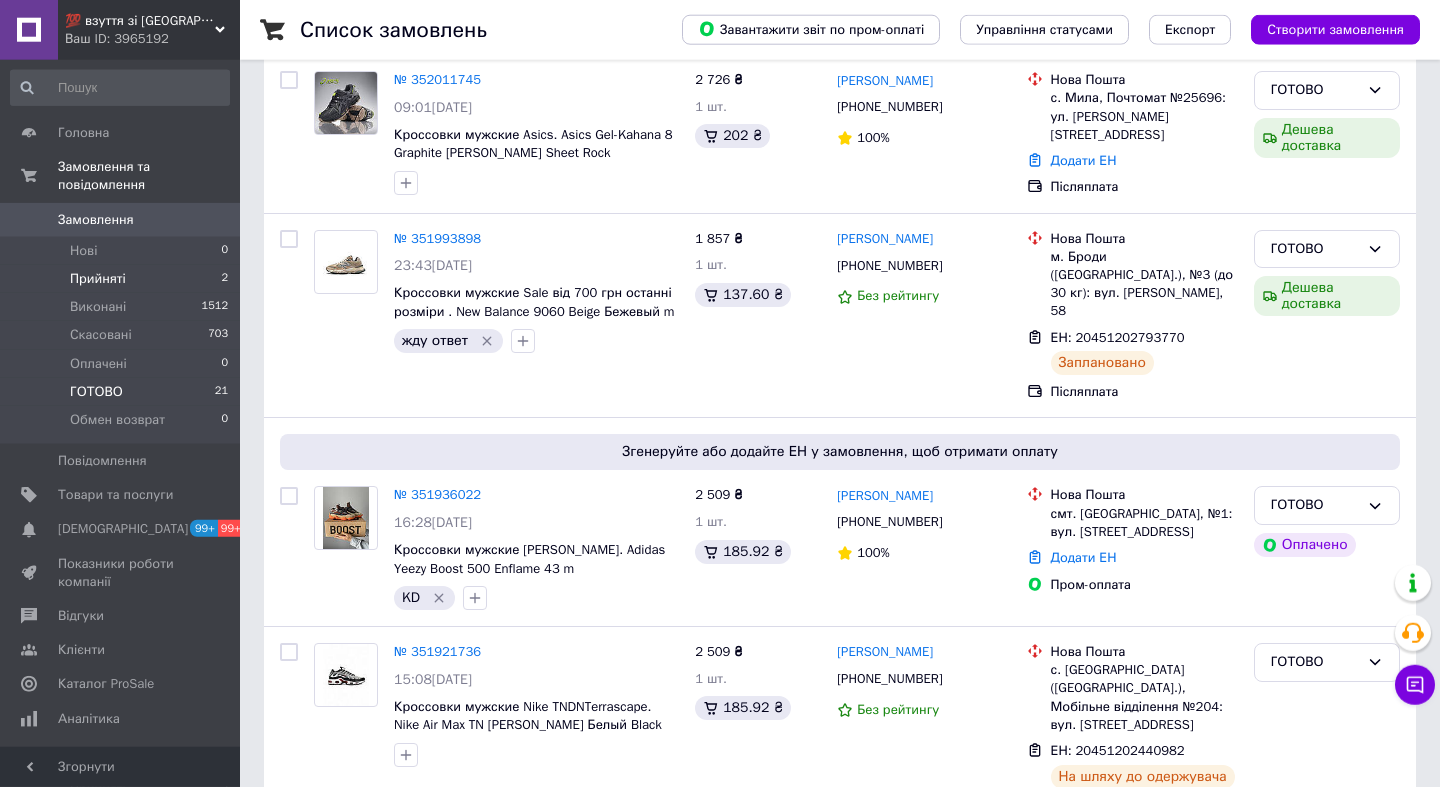 click on "Прийняті" at bounding box center [98, 279] 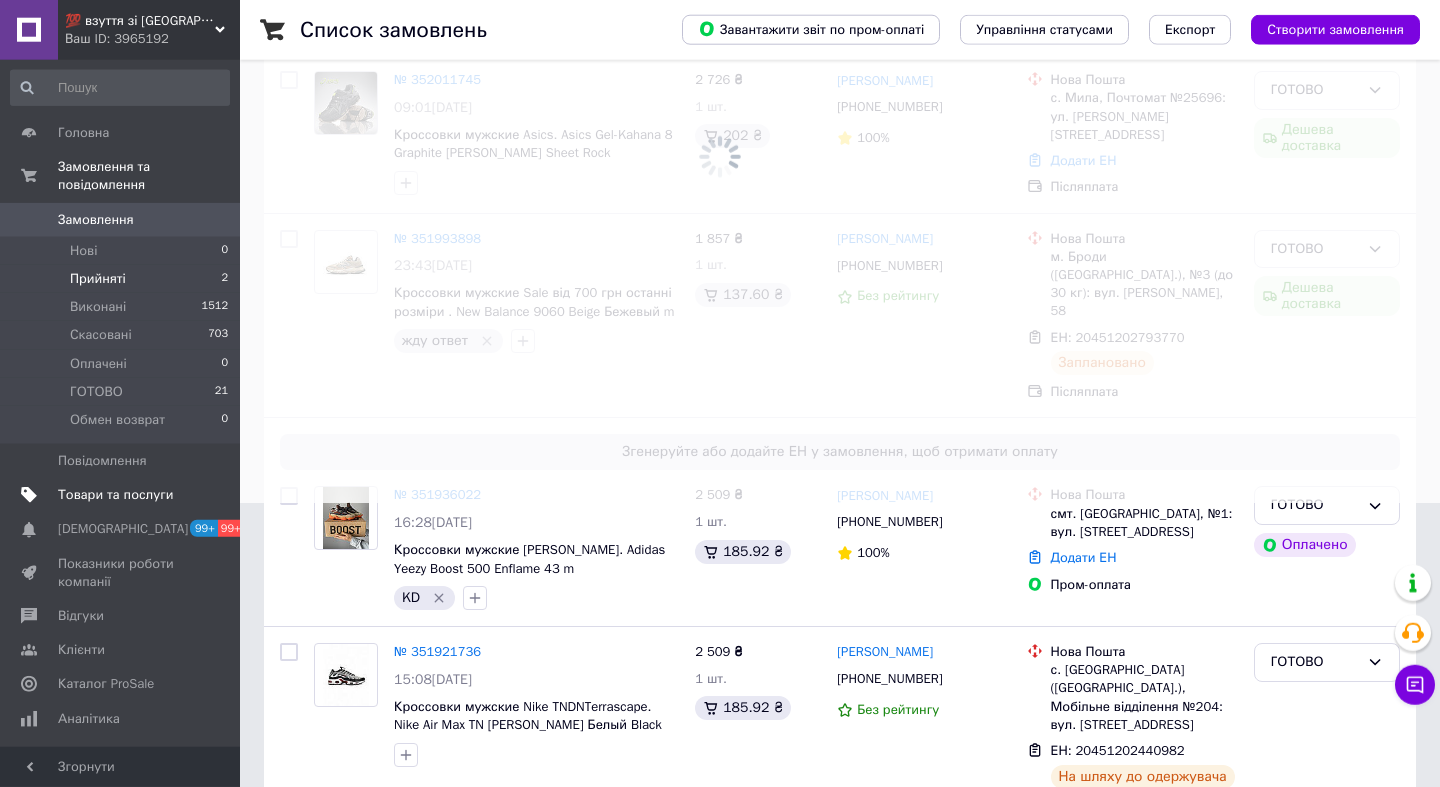 click on "Товари та послуги" at bounding box center (115, 495) 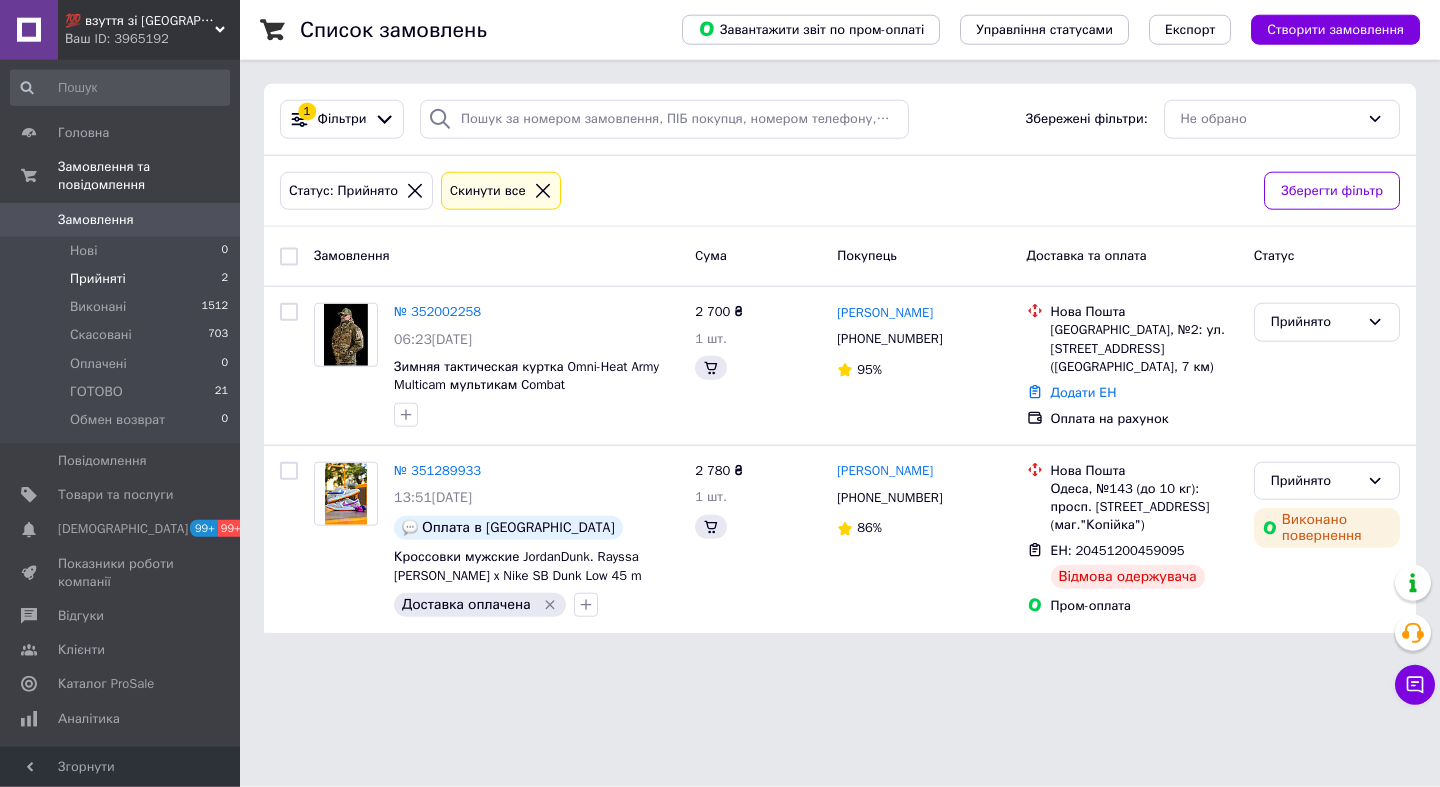scroll, scrollTop: 0, scrollLeft: 0, axis: both 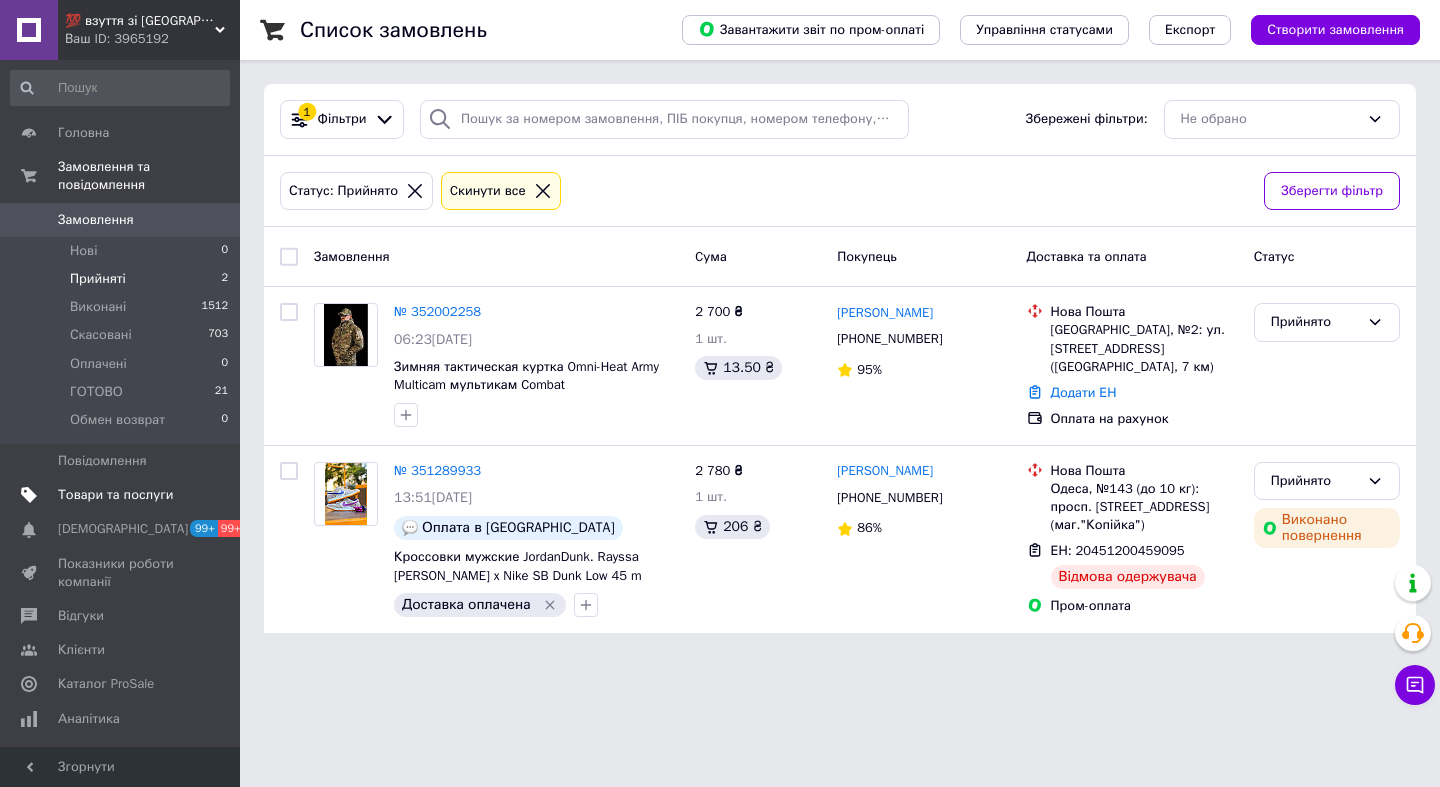 click on "Товари та послуги" at bounding box center (115, 495) 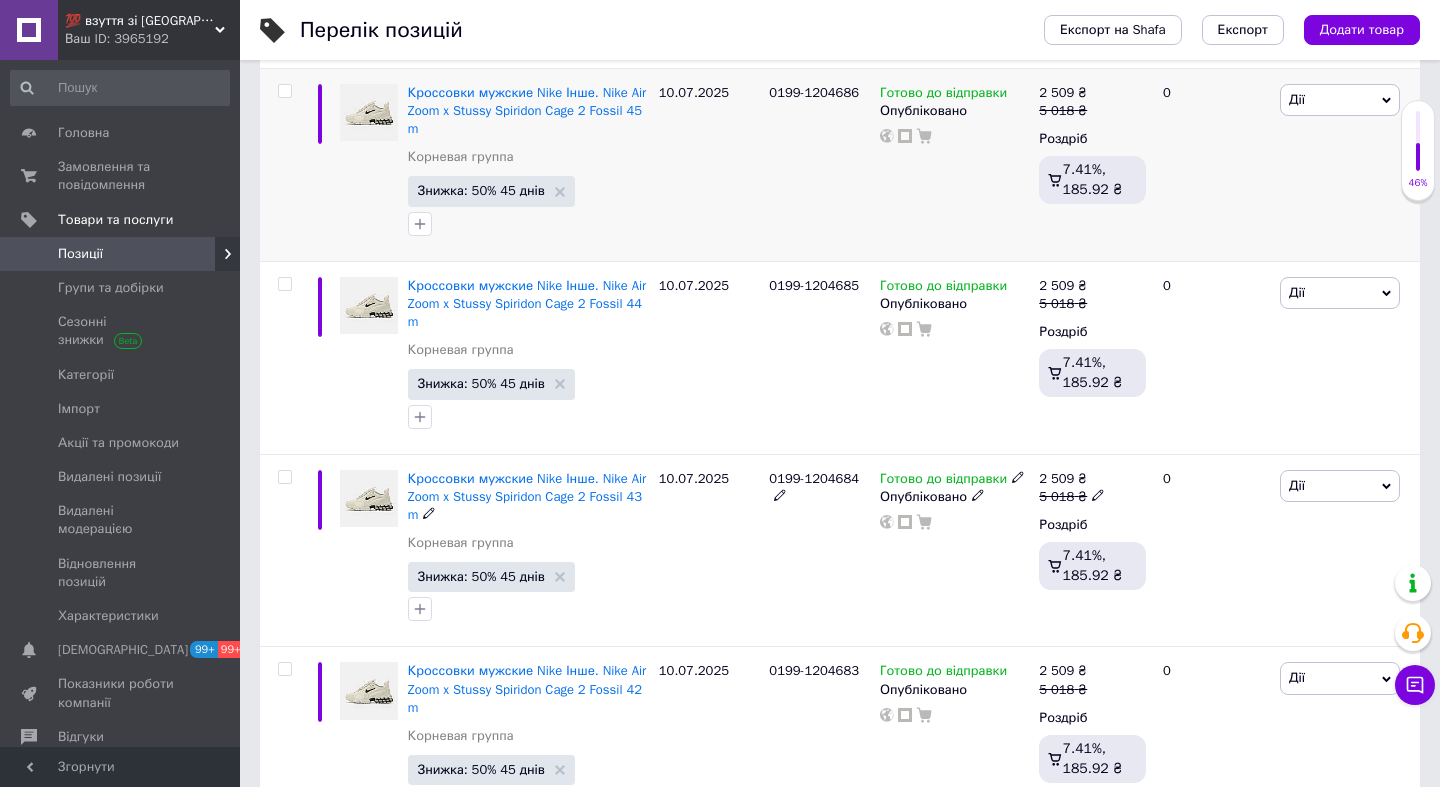 scroll, scrollTop: 364, scrollLeft: 0, axis: vertical 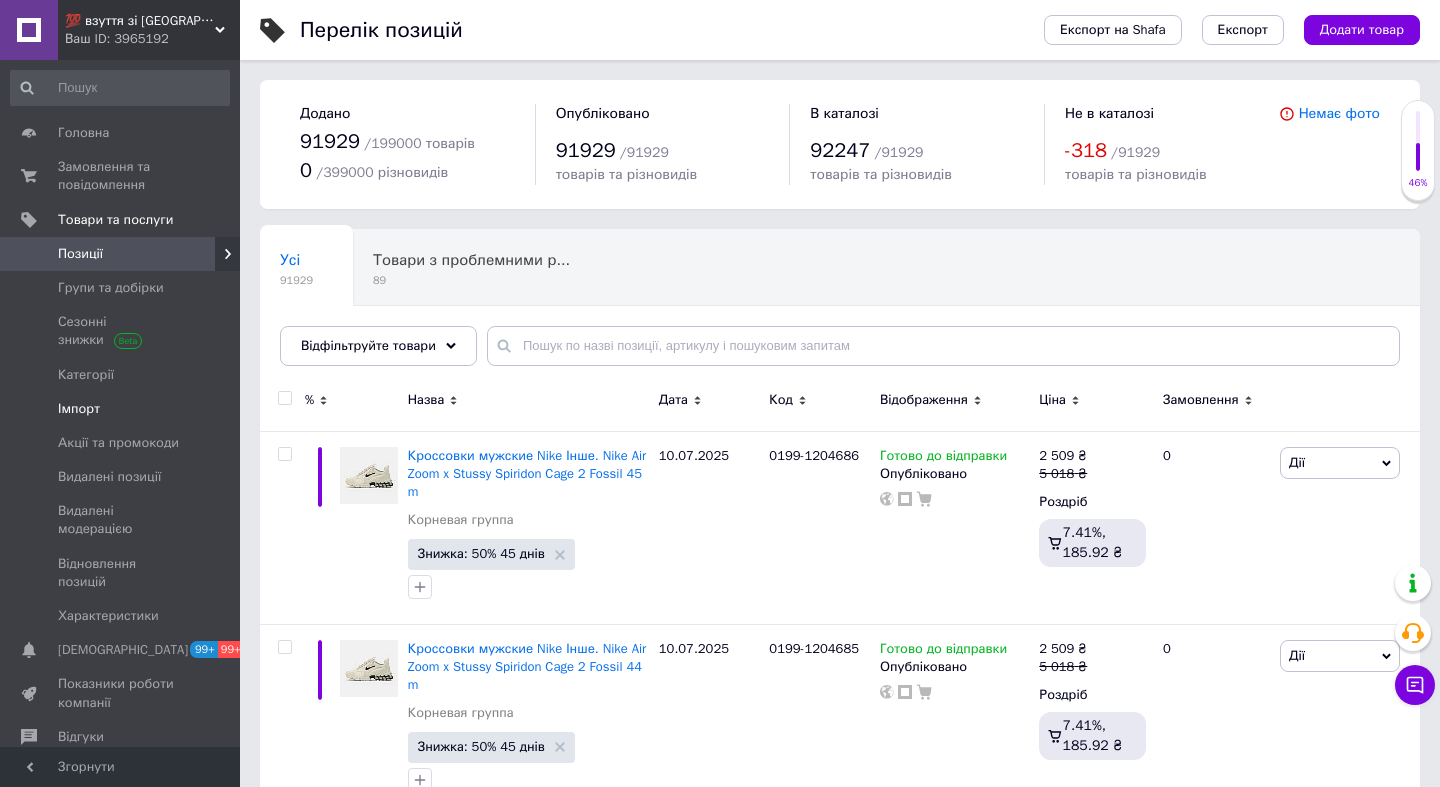 click on "Імпорт" at bounding box center [79, 409] 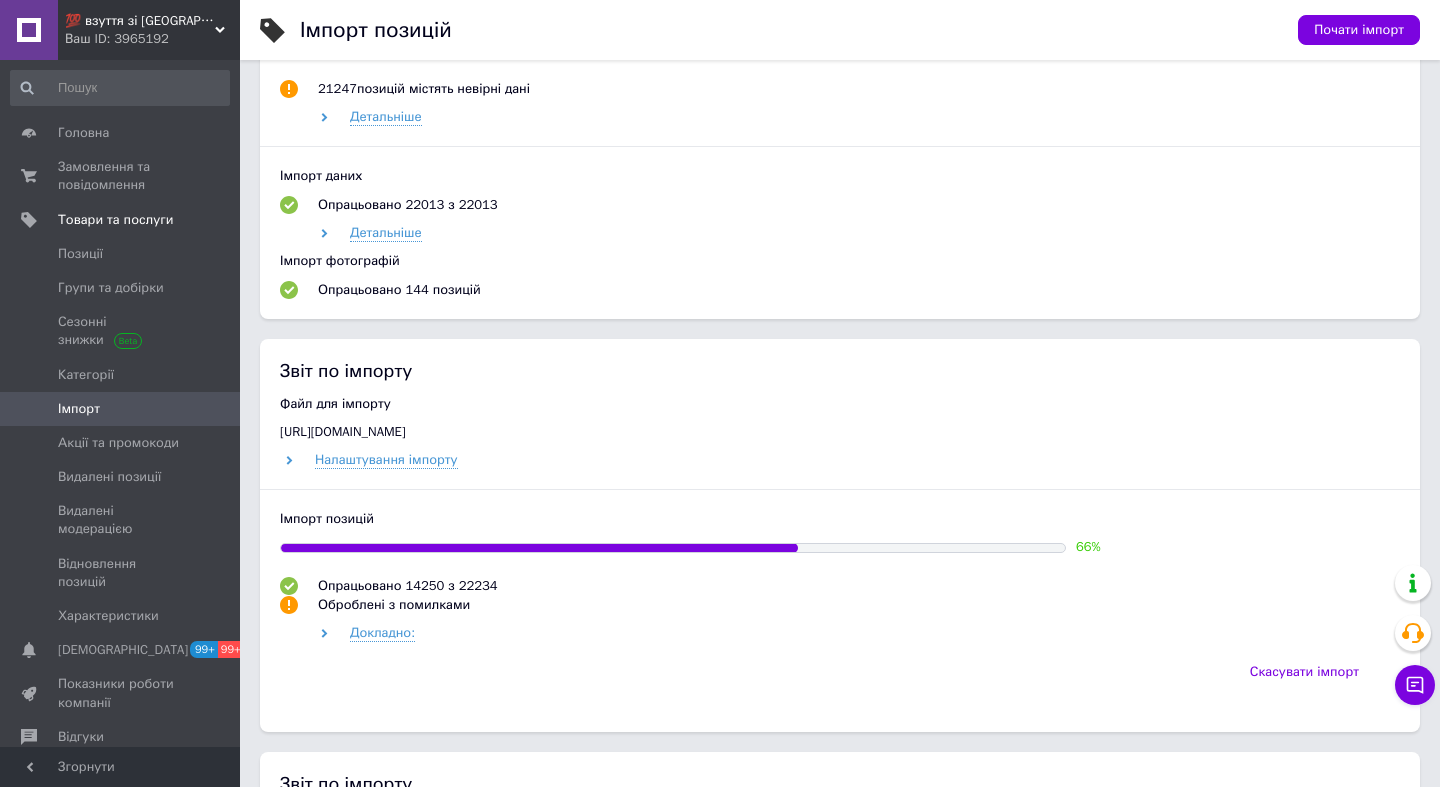 scroll, scrollTop: 1070, scrollLeft: 0, axis: vertical 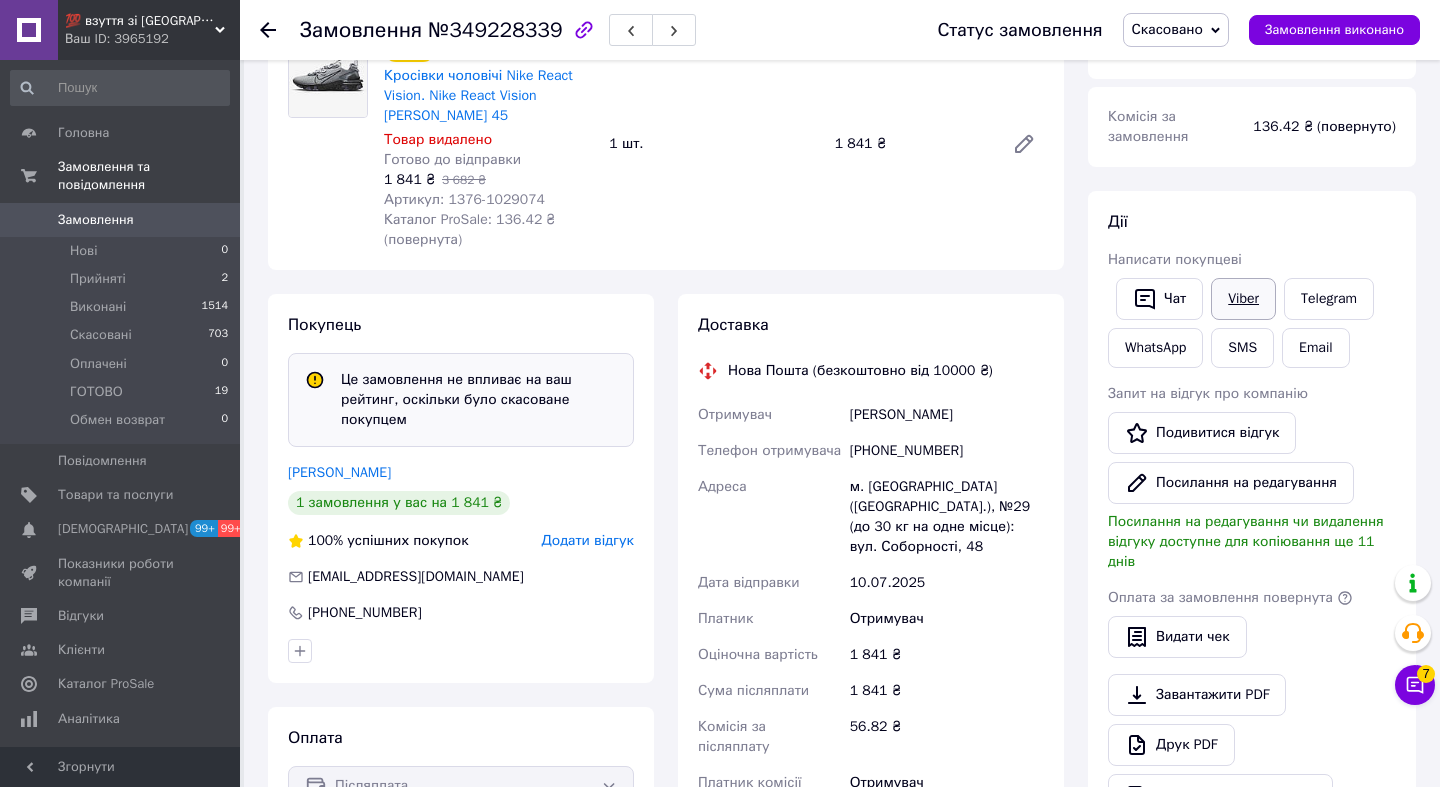 click on "Viber" at bounding box center [1243, 299] 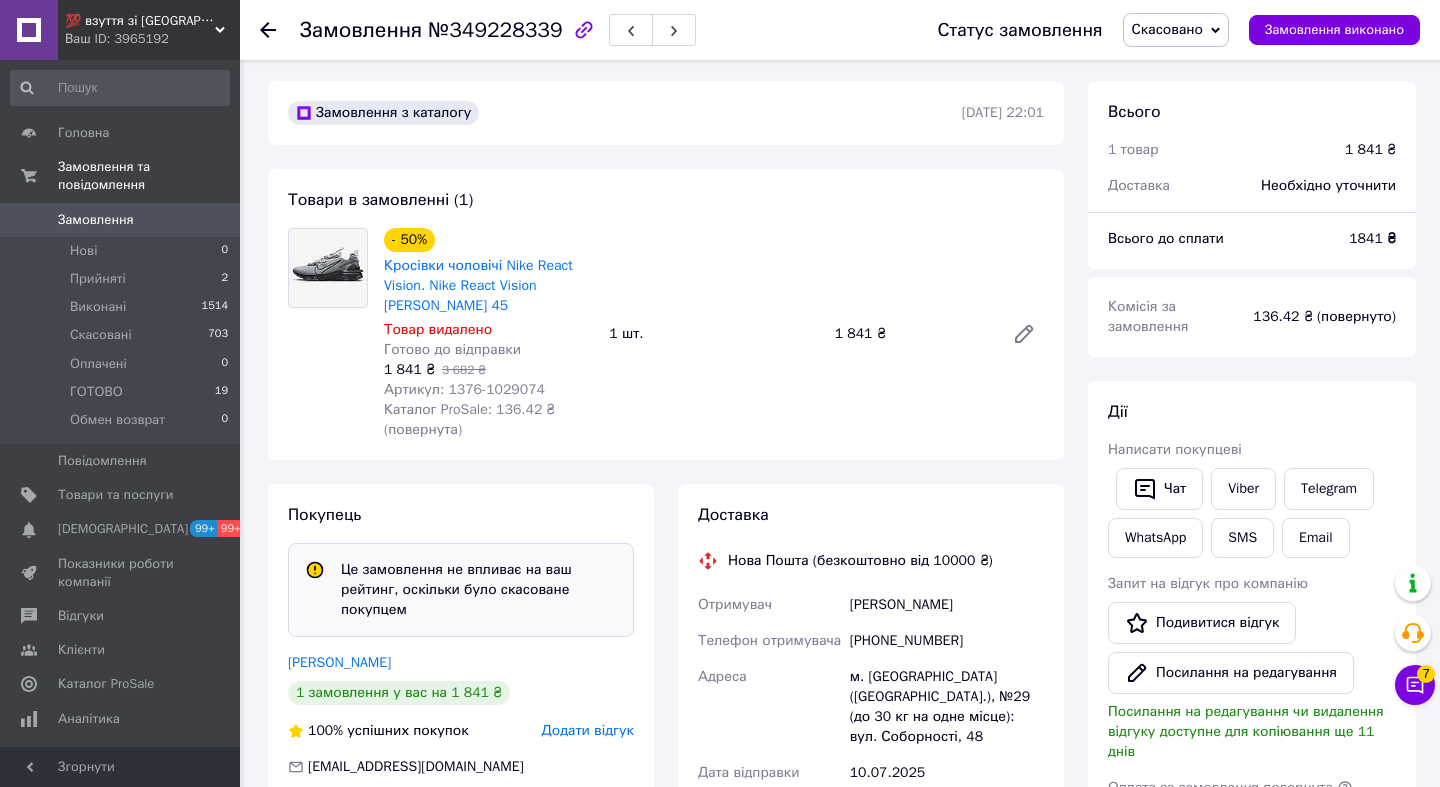 scroll, scrollTop: 0, scrollLeft: 0, axis: both 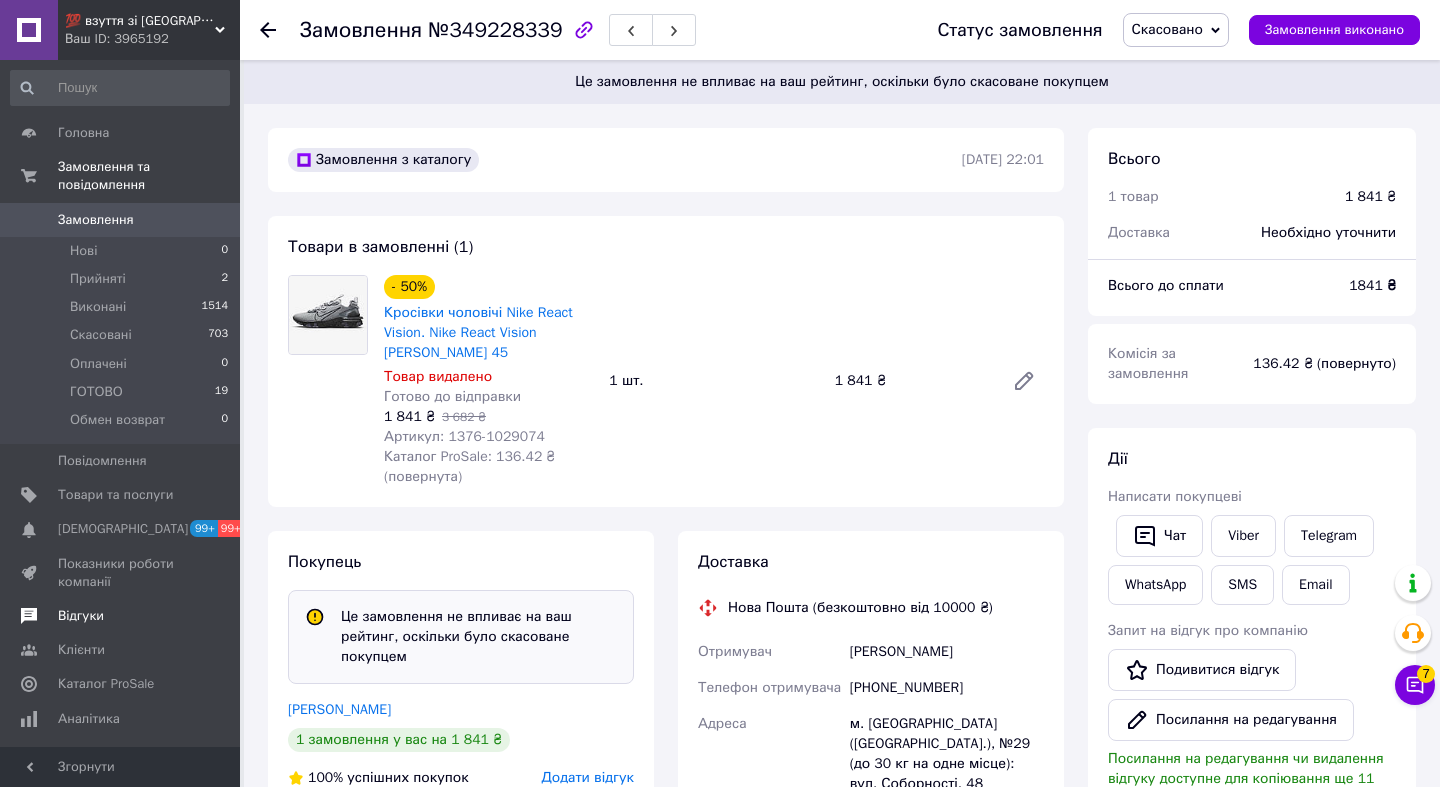 click on "Відгуки" at bounding box center (81, 616) 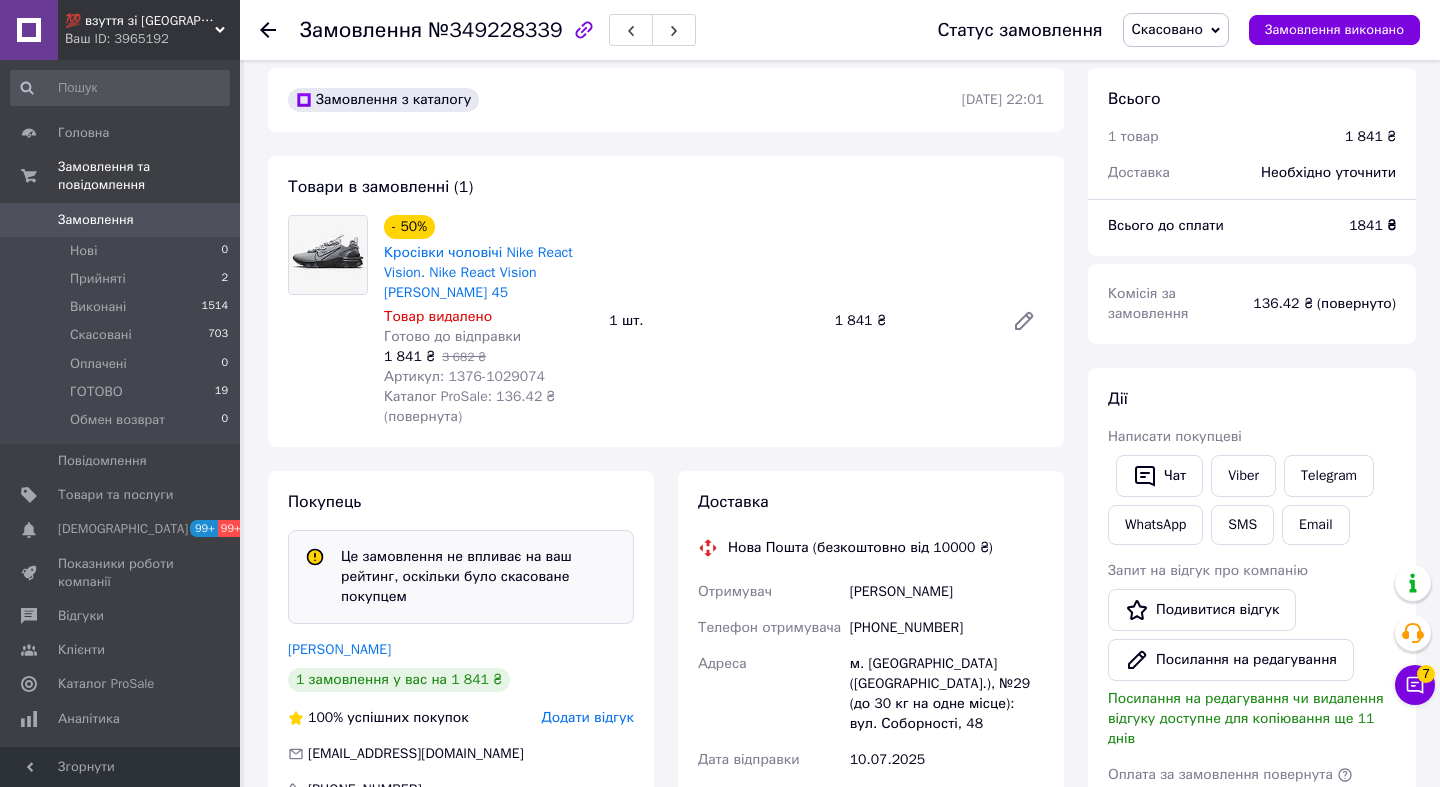 scroll, scrollTop: 68, scrollLeft: 0, axis: vertical 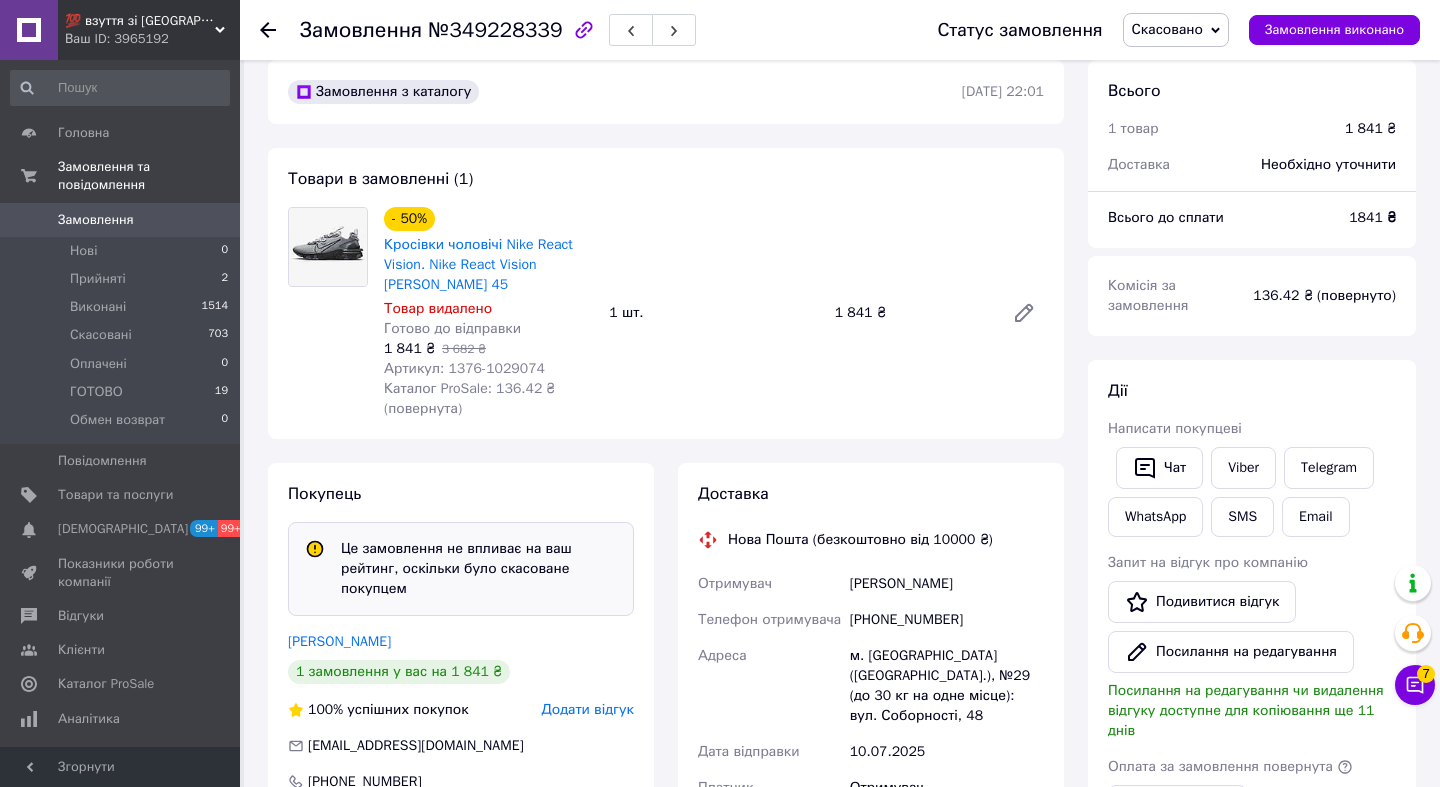 click on "№349228339" at bounding box center [495, 30] 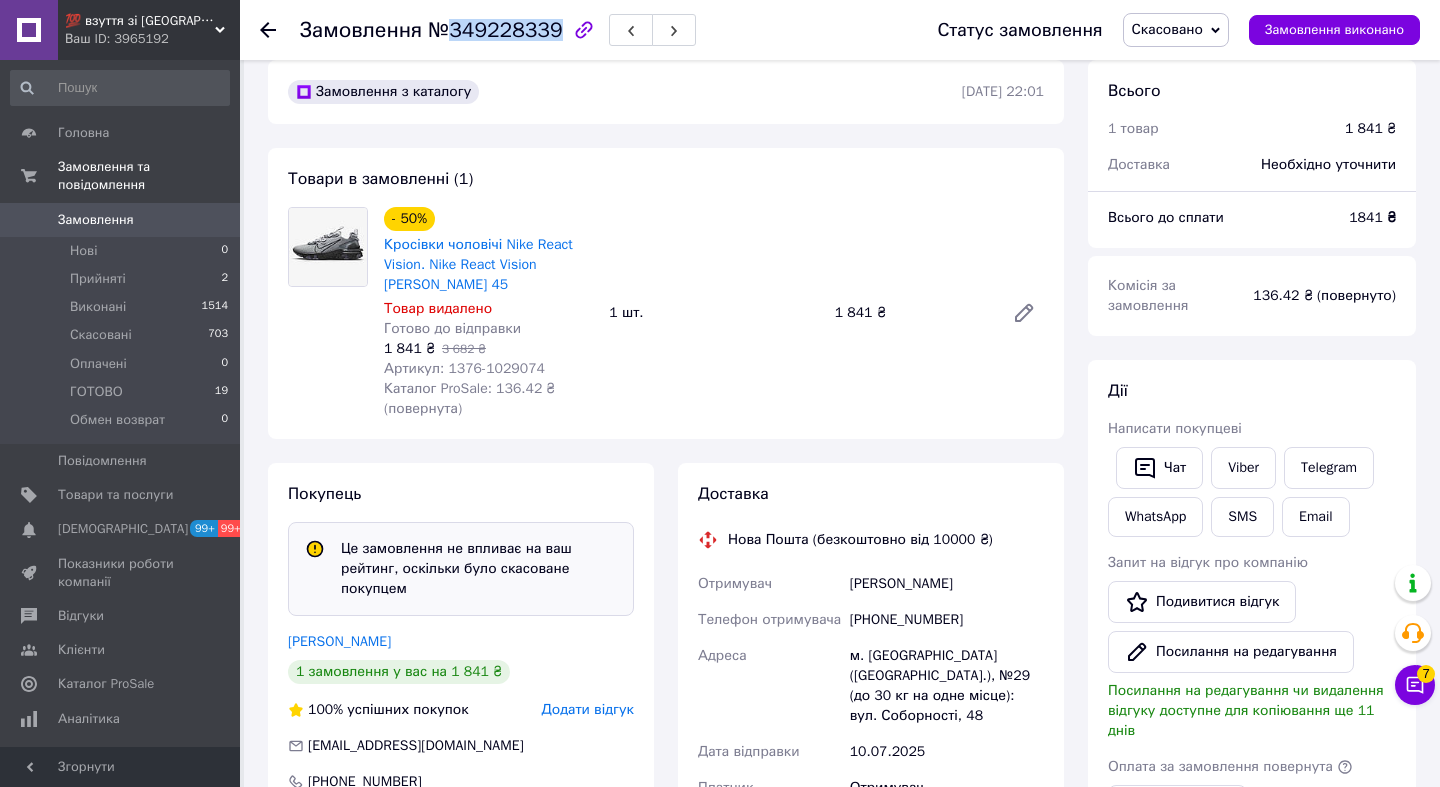 copy on "349228339" 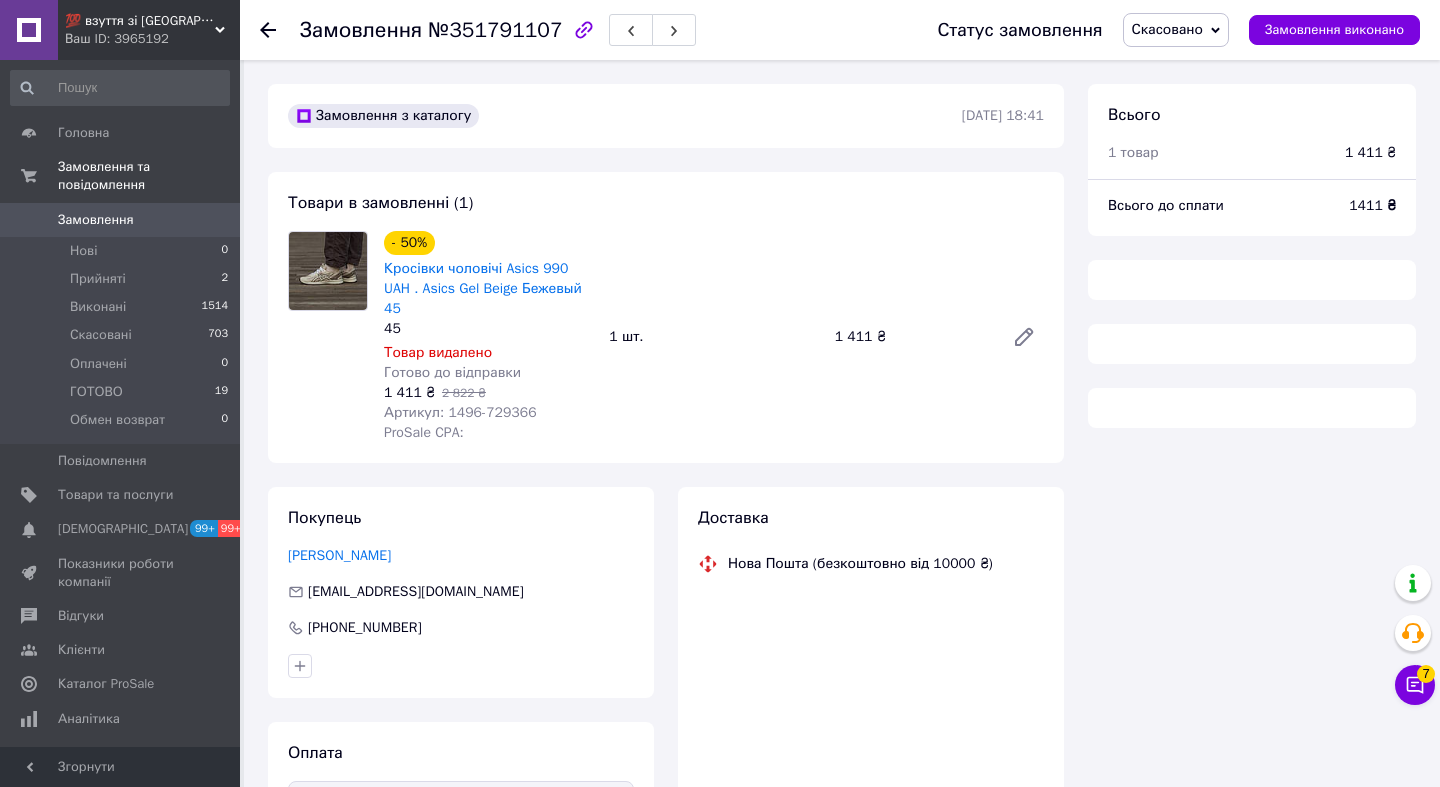 scroll, scrollTop: 0, scrollLeft: 0, axis: both 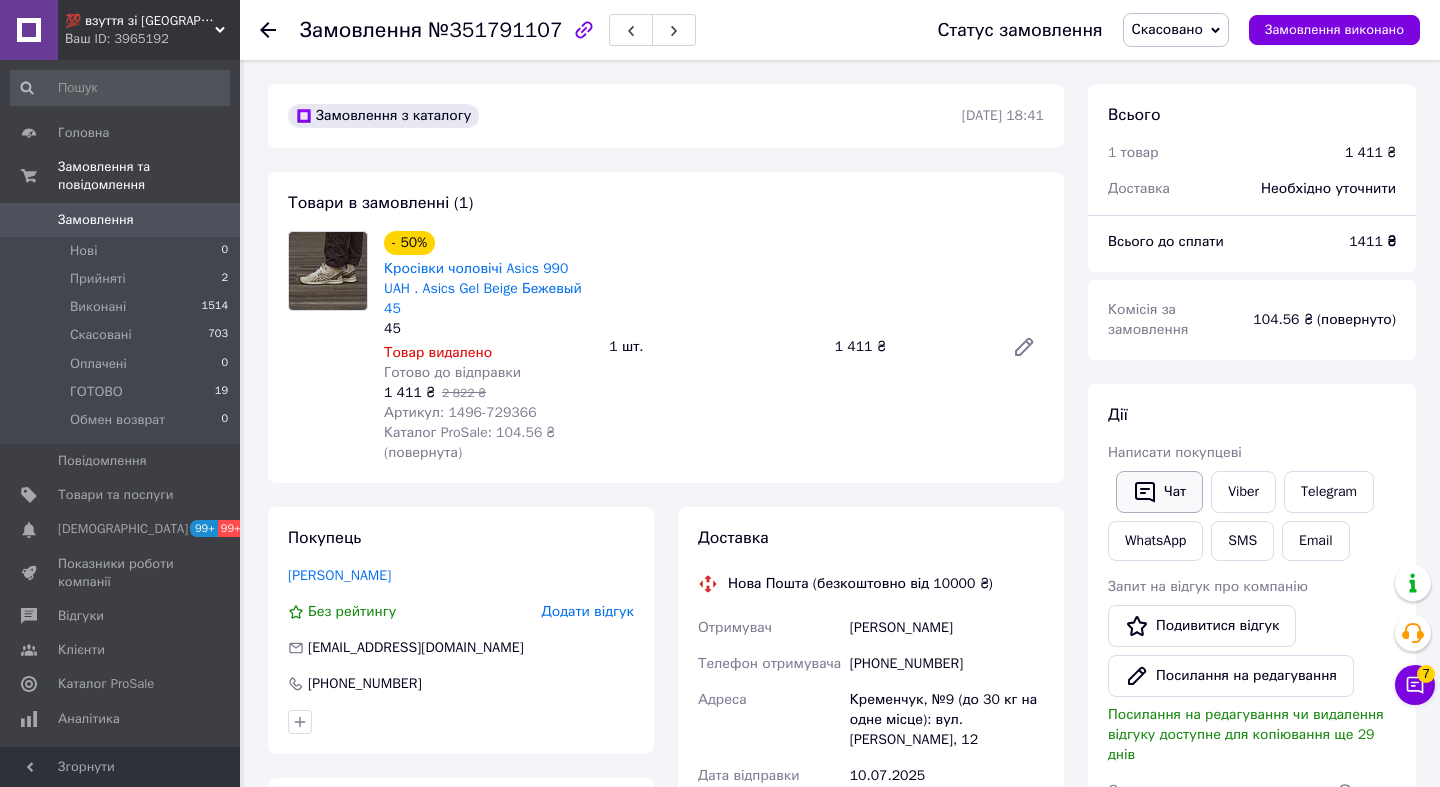 click on "Чат" at bounding box center (1159, 492) 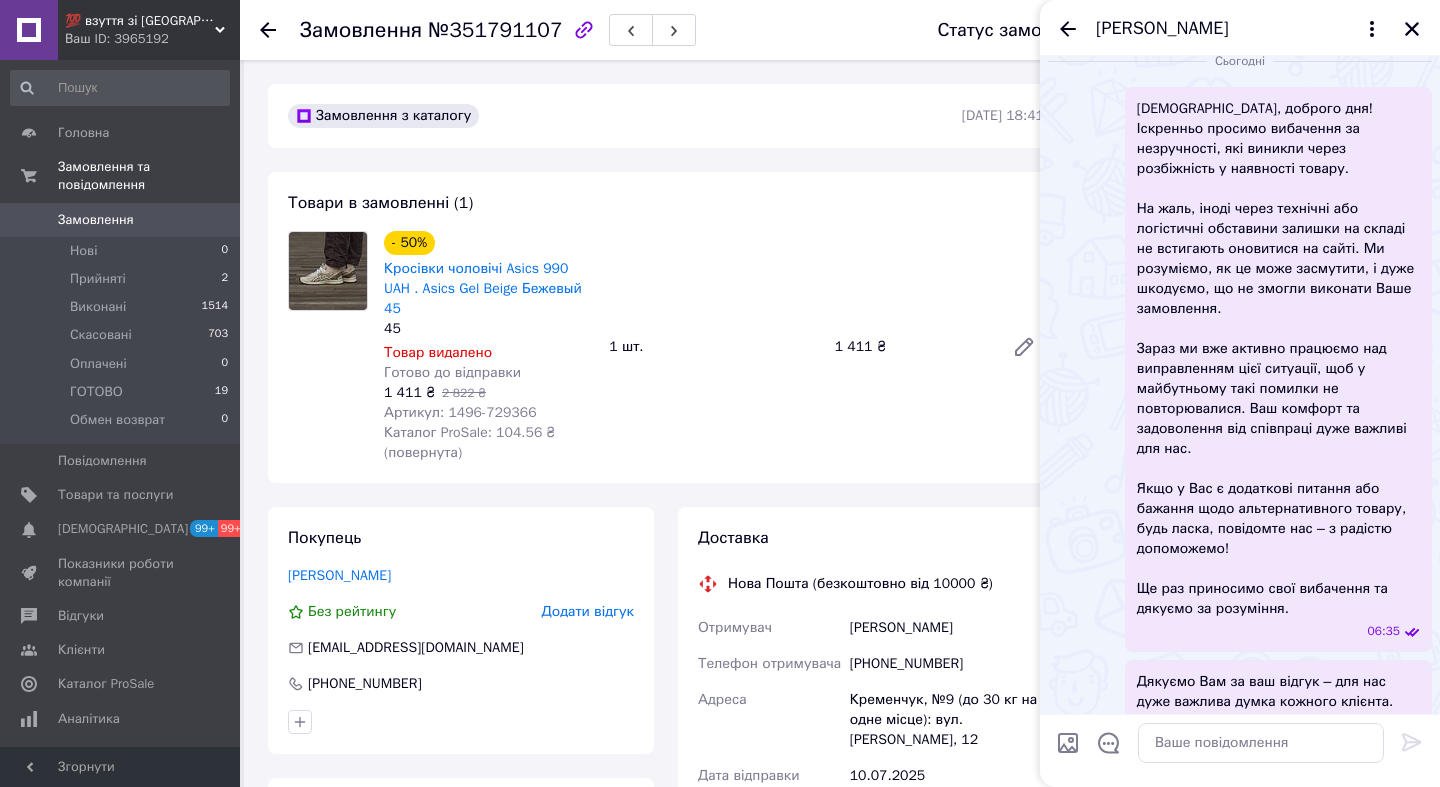 scroll, scrollTop: 600, scrollLeft: 0, axis: vertical 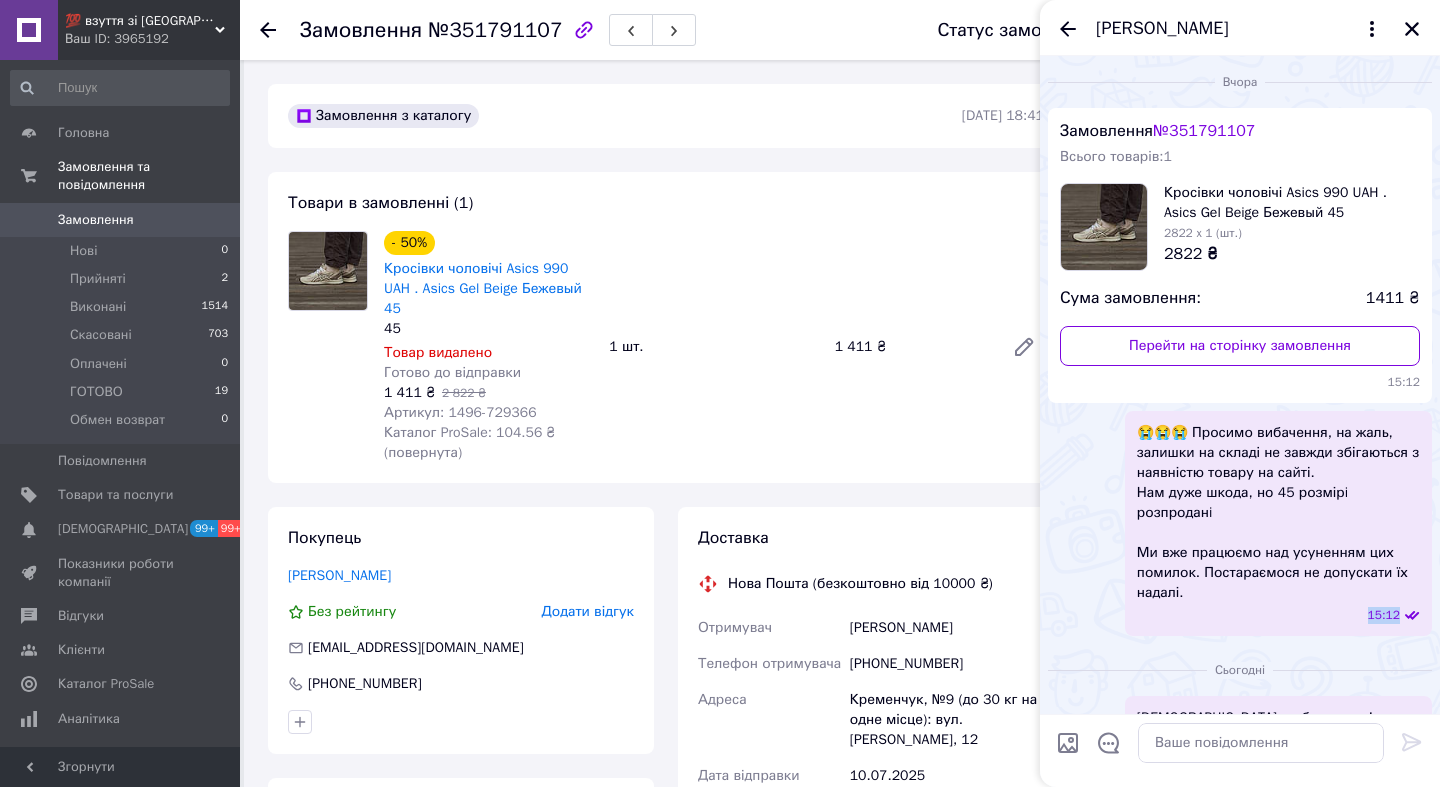 drag, startPoint x: 1304, startPoint y: 623, endPoint x: 1190, endPoint y: 610, distance: 114.73883 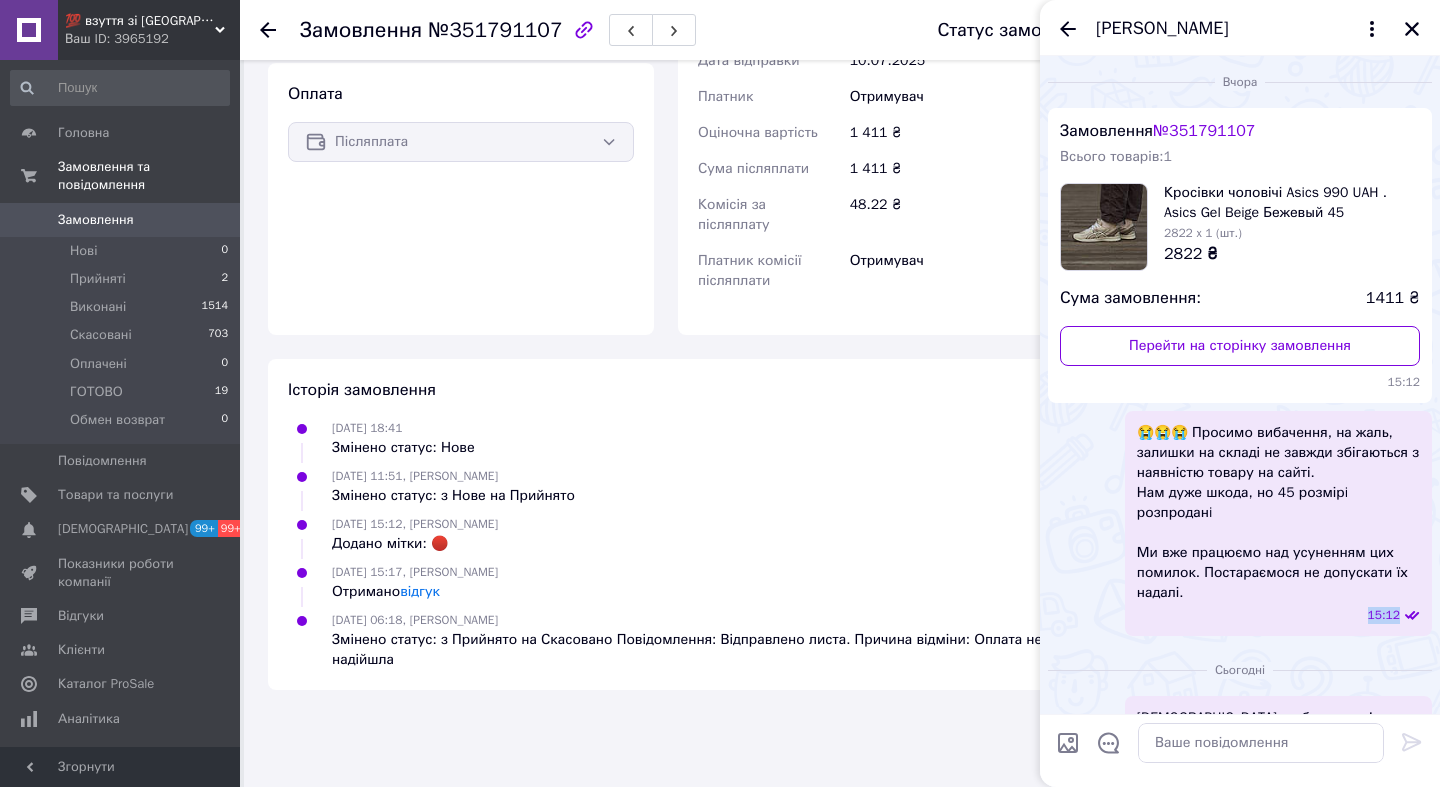 scroll, scrollTop: 783, scrollLeft: 0, axis: vertical 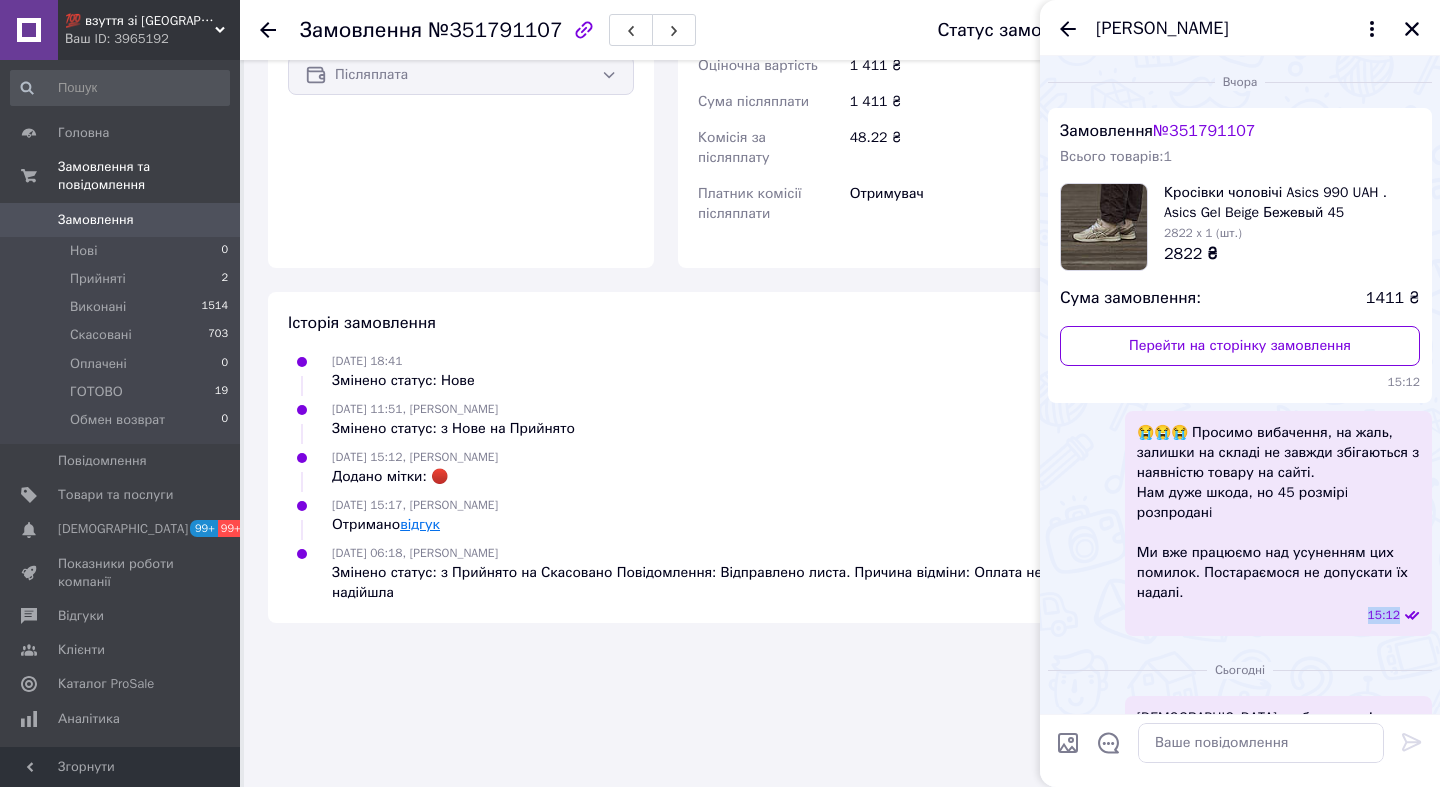 click on "відгук" at bounding box center (420, 524) 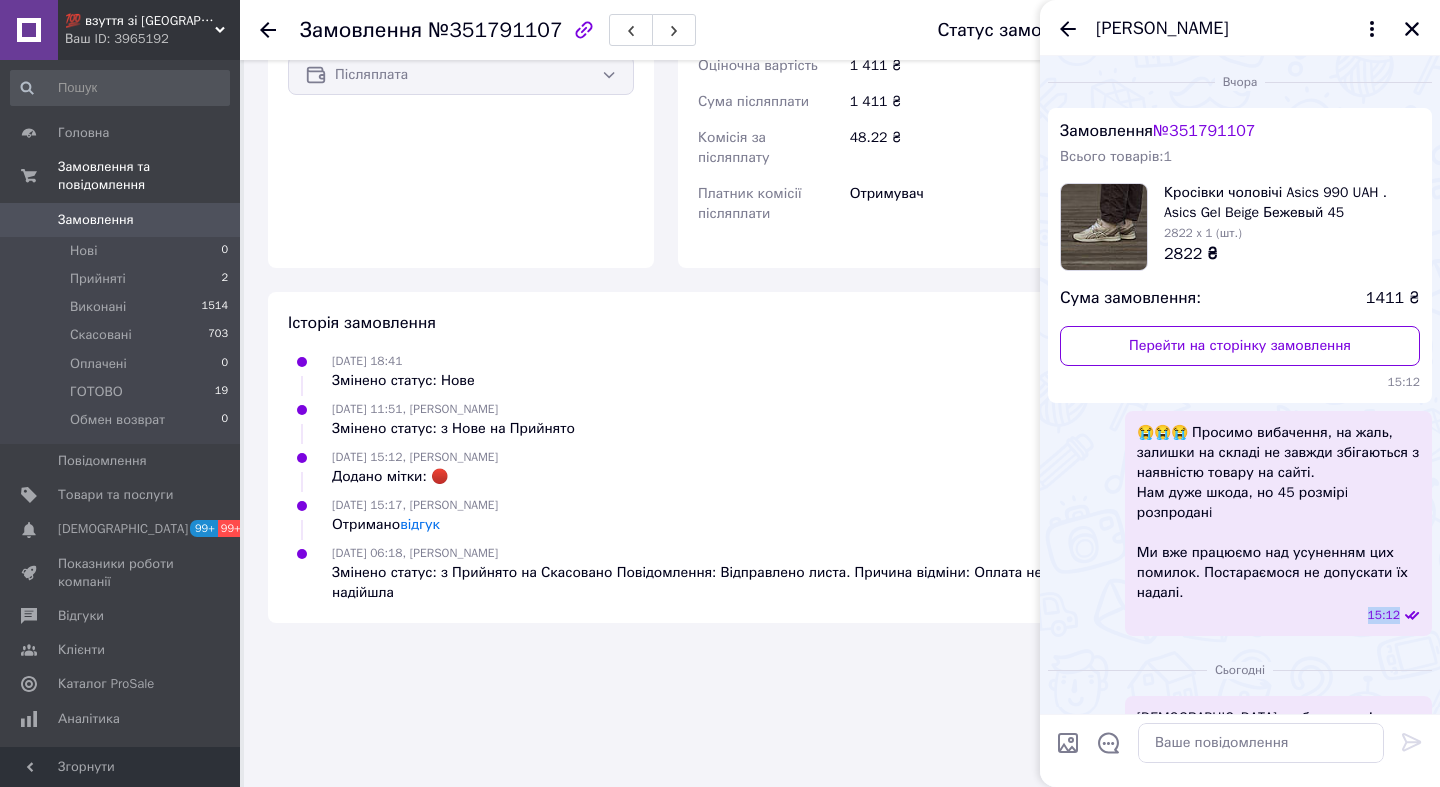 click on "😭😭😭 Просимо вибачення, на жаль, залишки на складі не завжди збігаються з наявністю товару на сайті. Нам дуже шкода, но 45 розмірi розпроданi Ми вже працюємо над усуненням цих помилок. Постараємося не допускати їх надалі." at bounding box center [1278, 513] 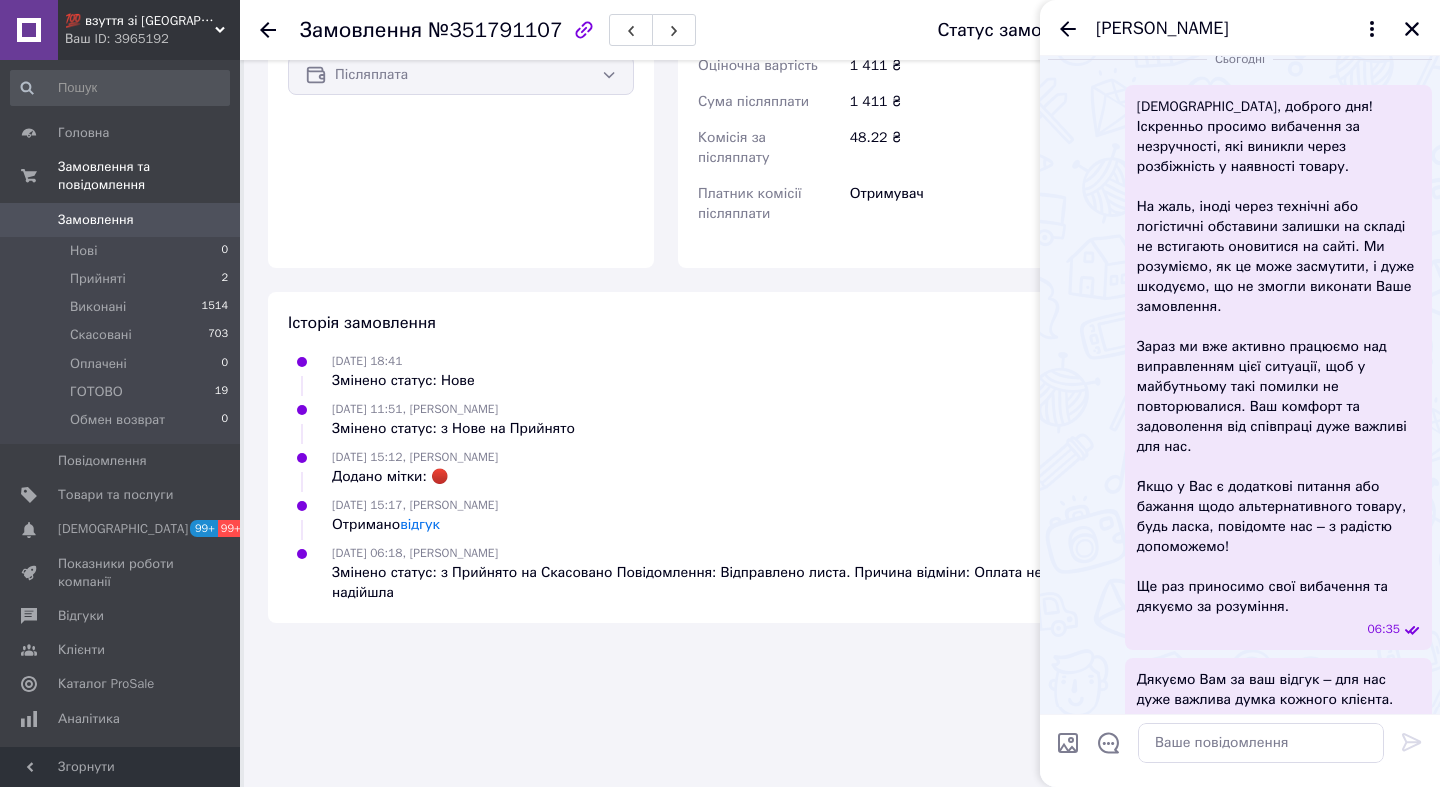 scroll, scrollTop: 603, scrollLeft: 0, axis: vertical 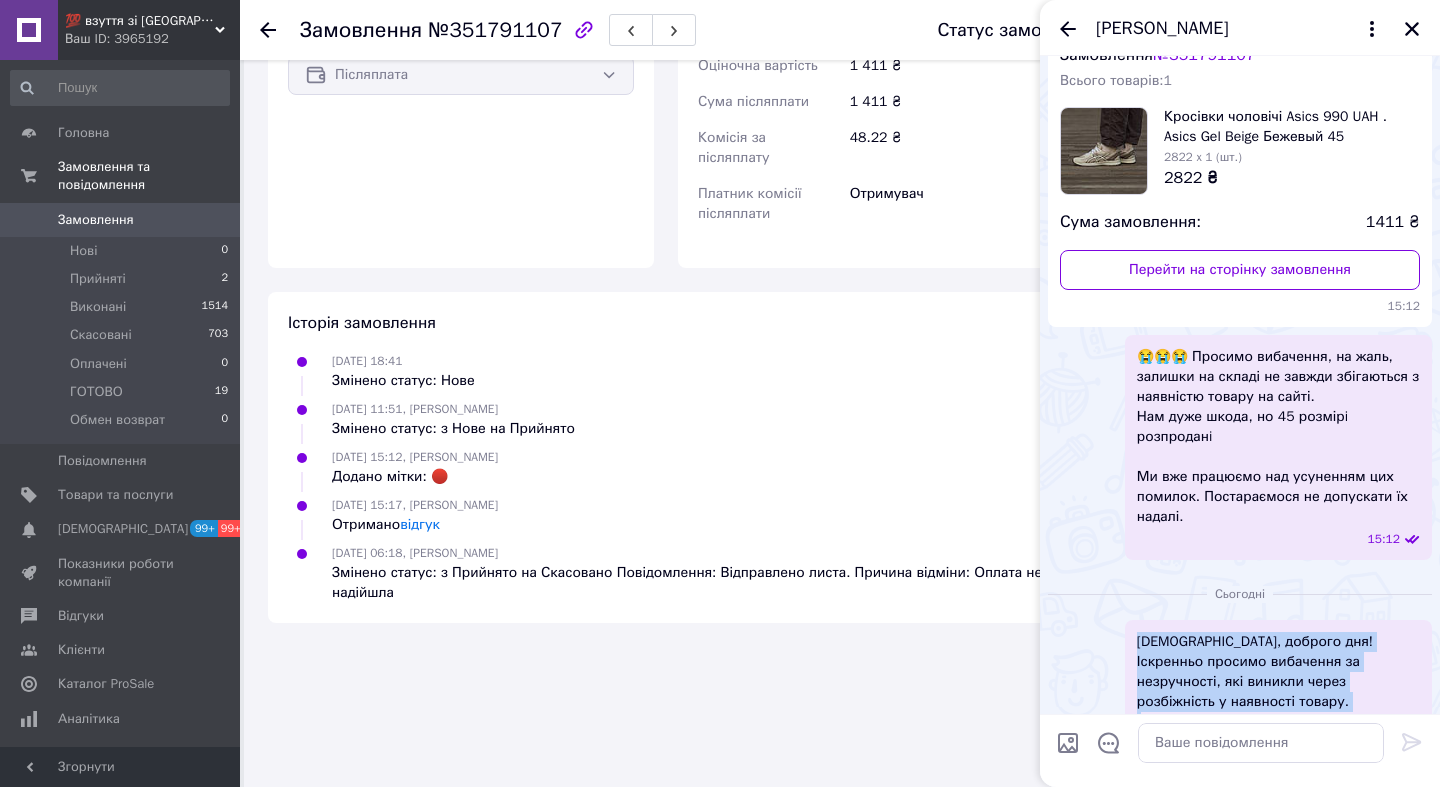 copy on "Алла, доброго дня! Іскренньо просимо вибачення за незручності, які виникли через розбіжність у наявності товару. На жаль, іноді через технічні або логістичні обставини залишки на складі не встигають оновитися на сайті. Ми розуміємо, як це може засмутити, і дуже шкодуємо, що не змогли виконати Ваше замовлення. Зараз ми вже активно працюємо над виправленням цієї ситуації, щоб у майбутньому такі помилки не повторювалися. Ваш комфорт та задоволення від співпраці дуже важливі для нас. Якщо у Вас є додаткові питання або бажання щодо альтернативного товару, будь ласка, повідомте нас – з радістю допоможемо! Ще раз приносимо свої вибачення та дякуємо за розуміння...." 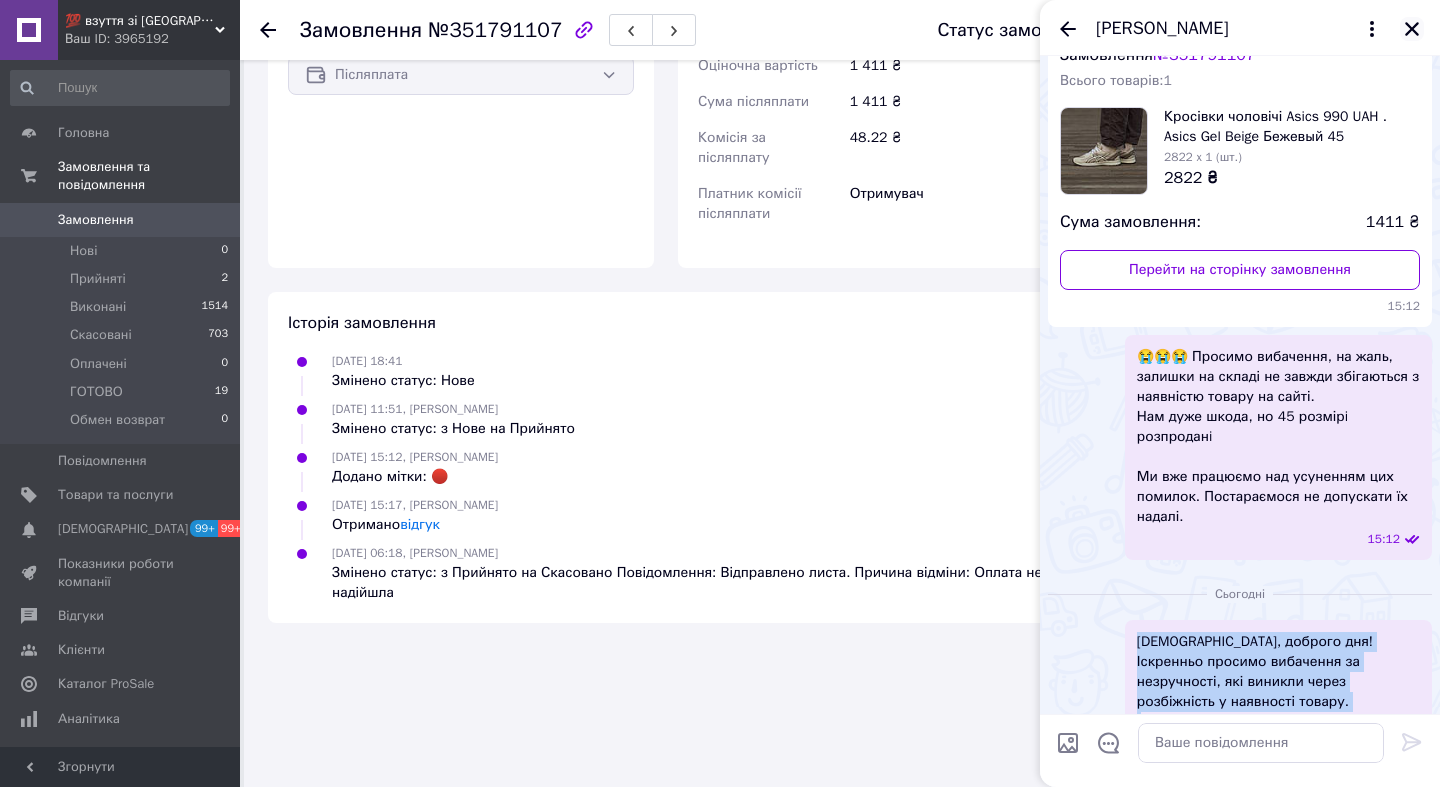 click 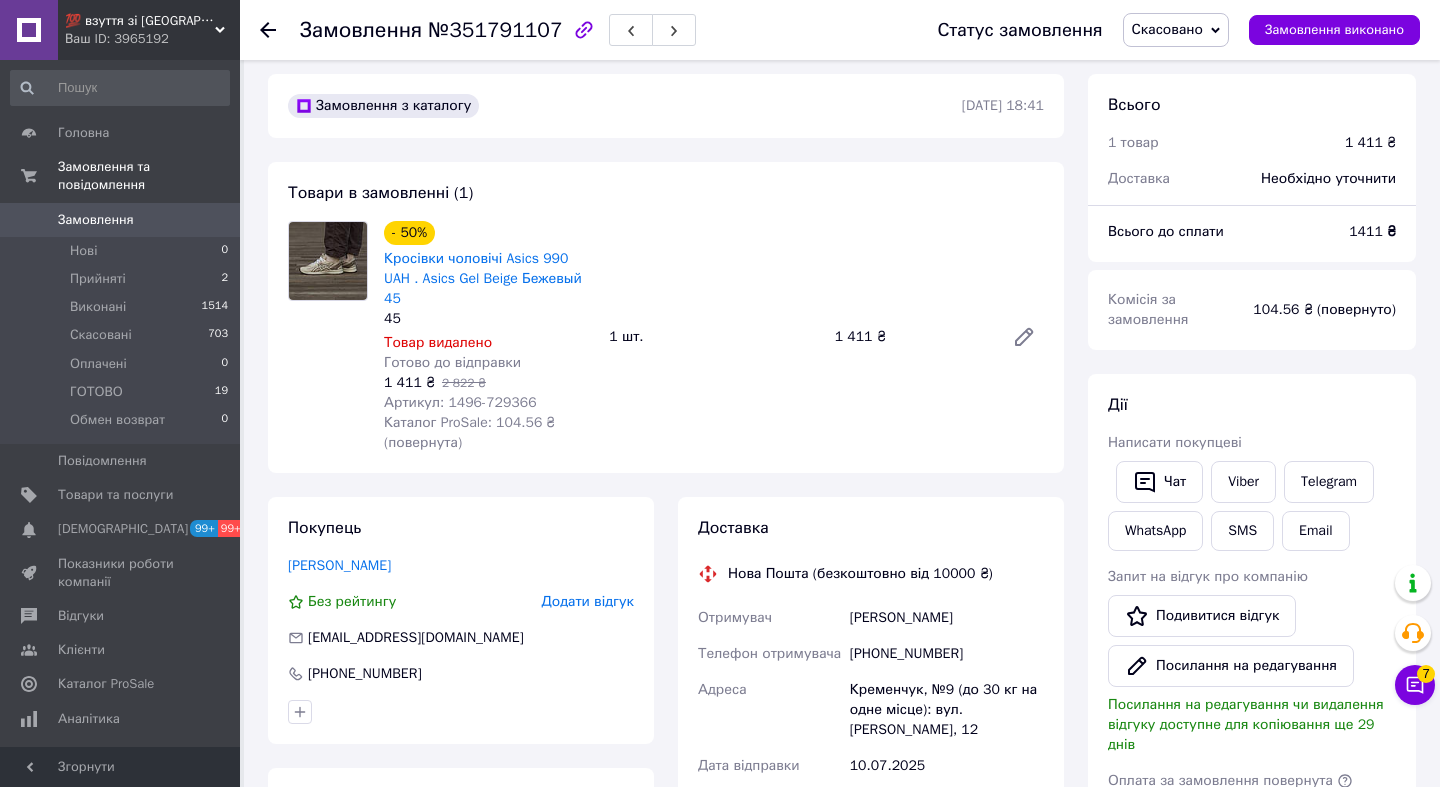 scroll, scrollTop: 11, scrollLeft: 0, axis: vertical 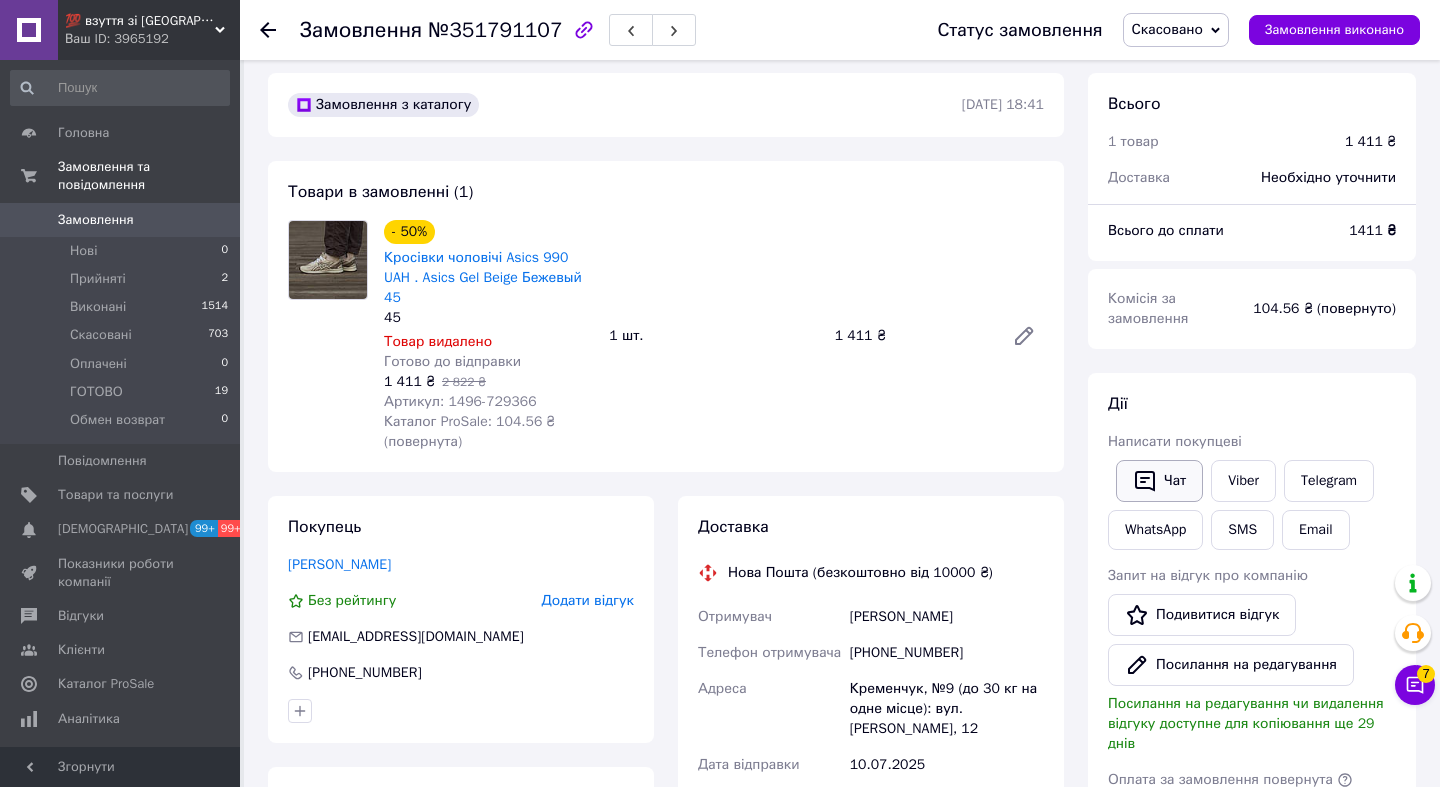 click on "Чат" at bounding box center [1159, 481] 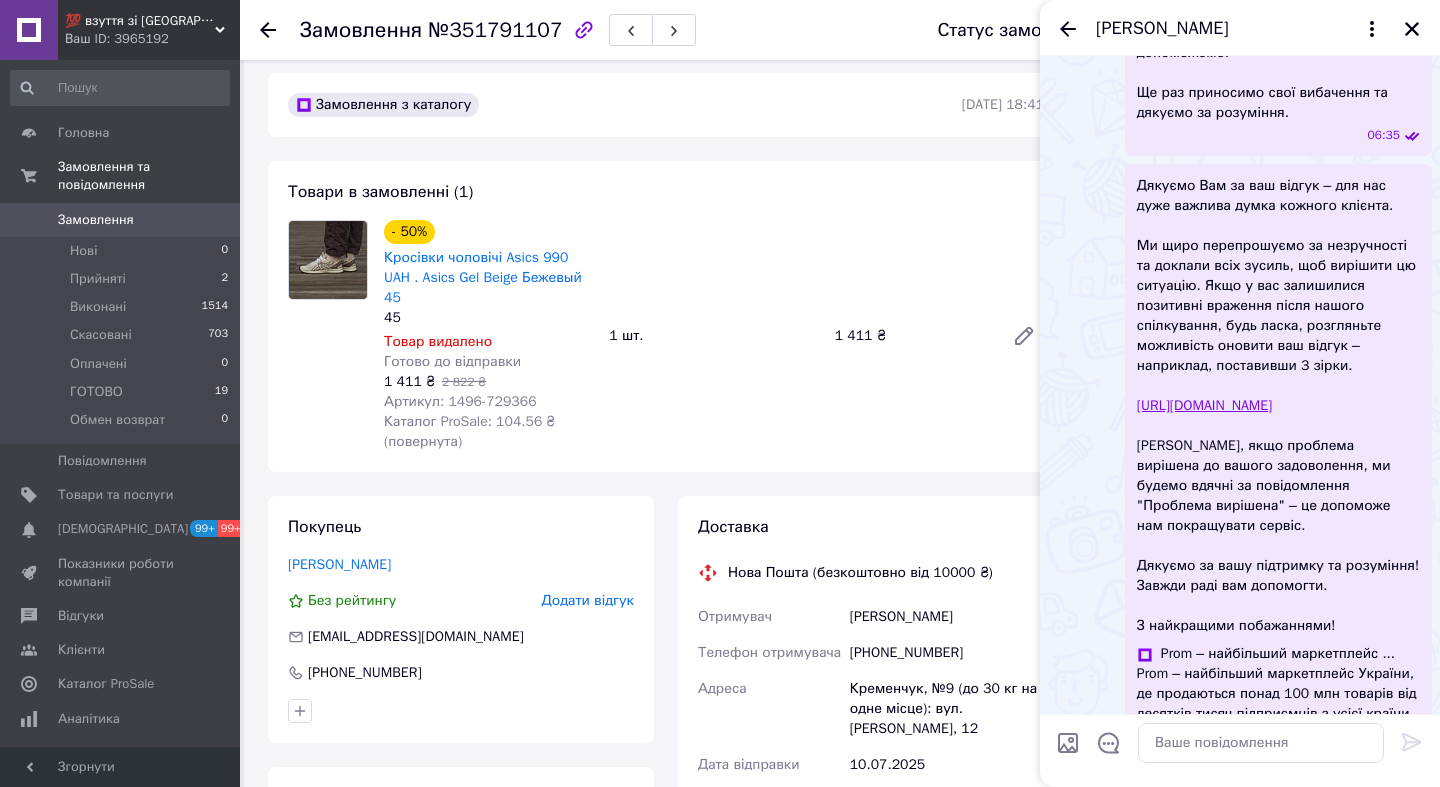 scroll, scrollTop: 978, scrollLeft: 0, axis: vertical 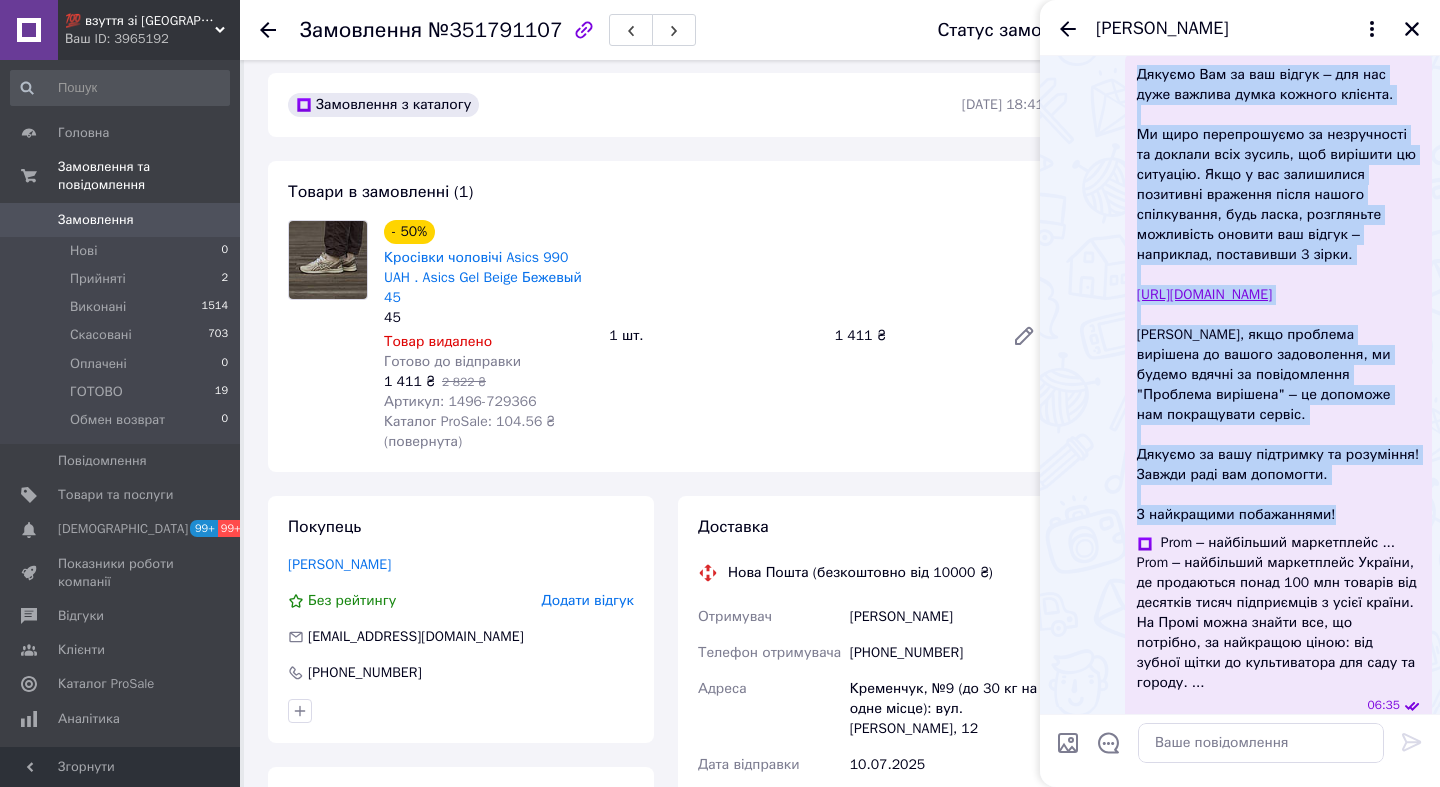 copy on "Дякуємо Вам за ваш відгук – для нас дуже важлива думка кожного клієнта. Ми щиро перепрошуємо за незручності та доклали всіх зусиль, щоб вирішити цю ситуацію. Якщо у вас залишилися позитивні враження після нашого спілкування, будь ласка, розгляньте можливість оновити ваш відгук – наприклад, поставивши 3 зірки. https://s.prom.st/FiQJjT5jYU9 Або, якщо проблема вирішена до вашого задоволення, ми будемо вдячні за повідомлення "Проблема вирішена" – це допоможе нам покращувати сервіс. Дякуємо за вашу підтримку та розуміння! Завжди раді вам допомогти. З найкращими побажаннями!..." 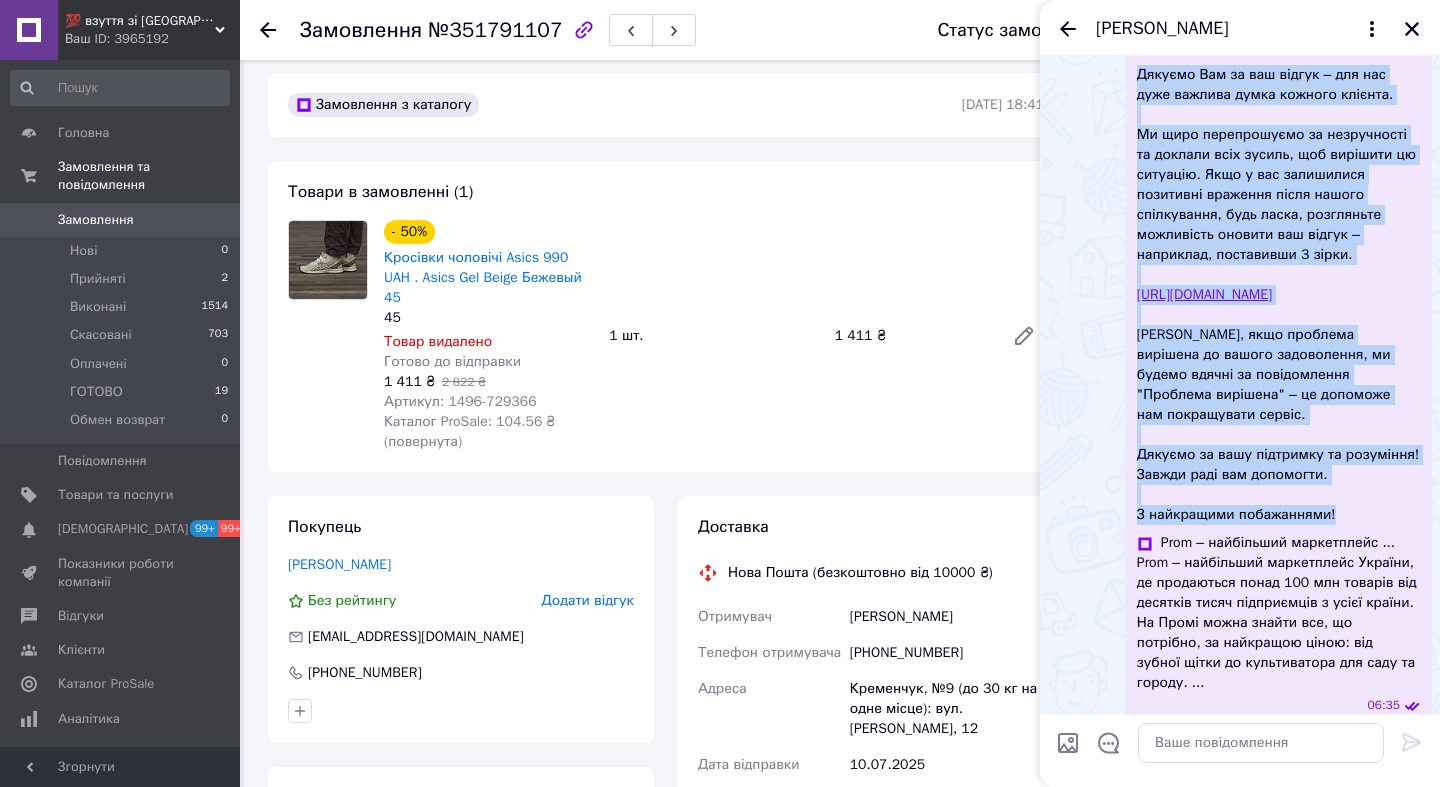 click 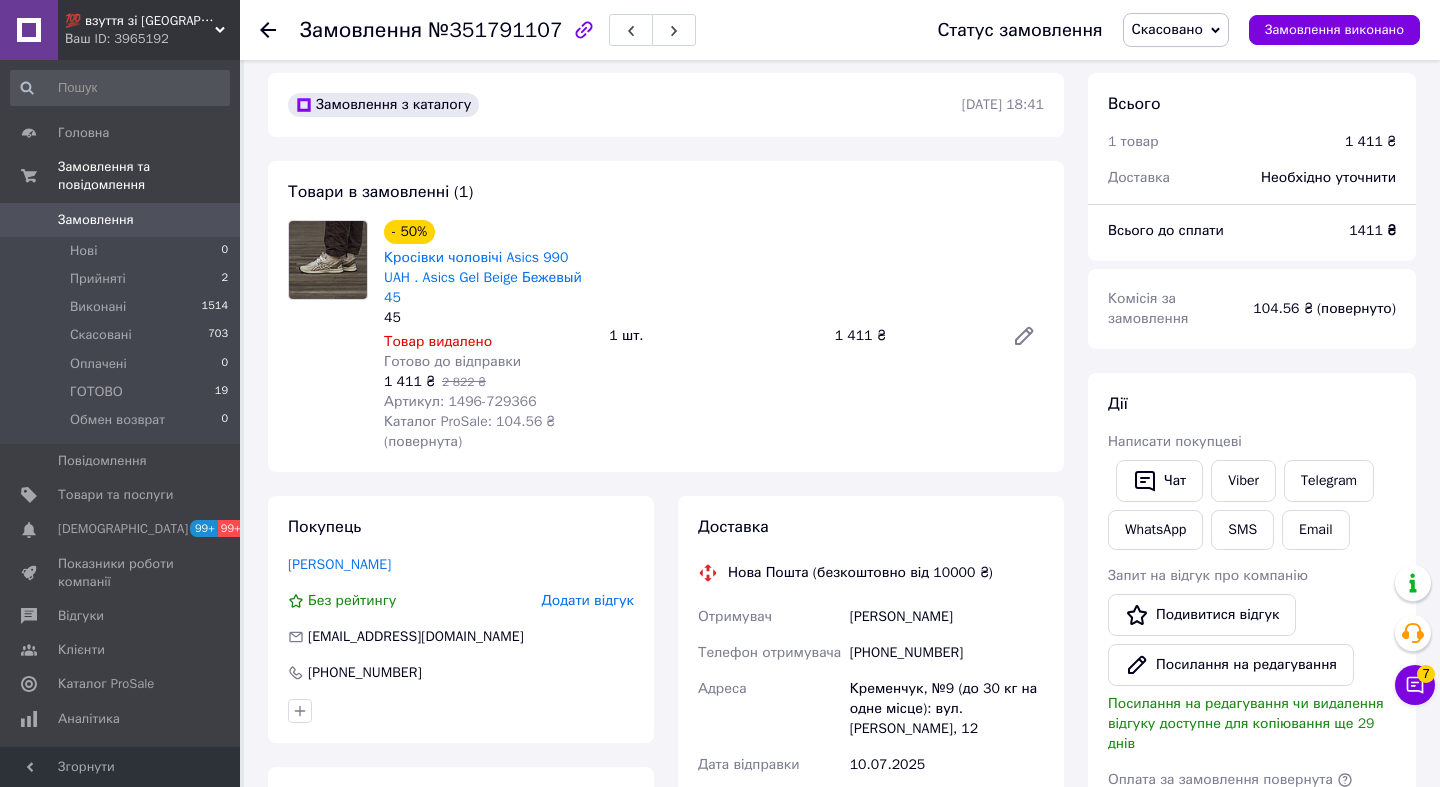 scroll, scrollTop: 283, scrollLeft: 0, axis: vertical 